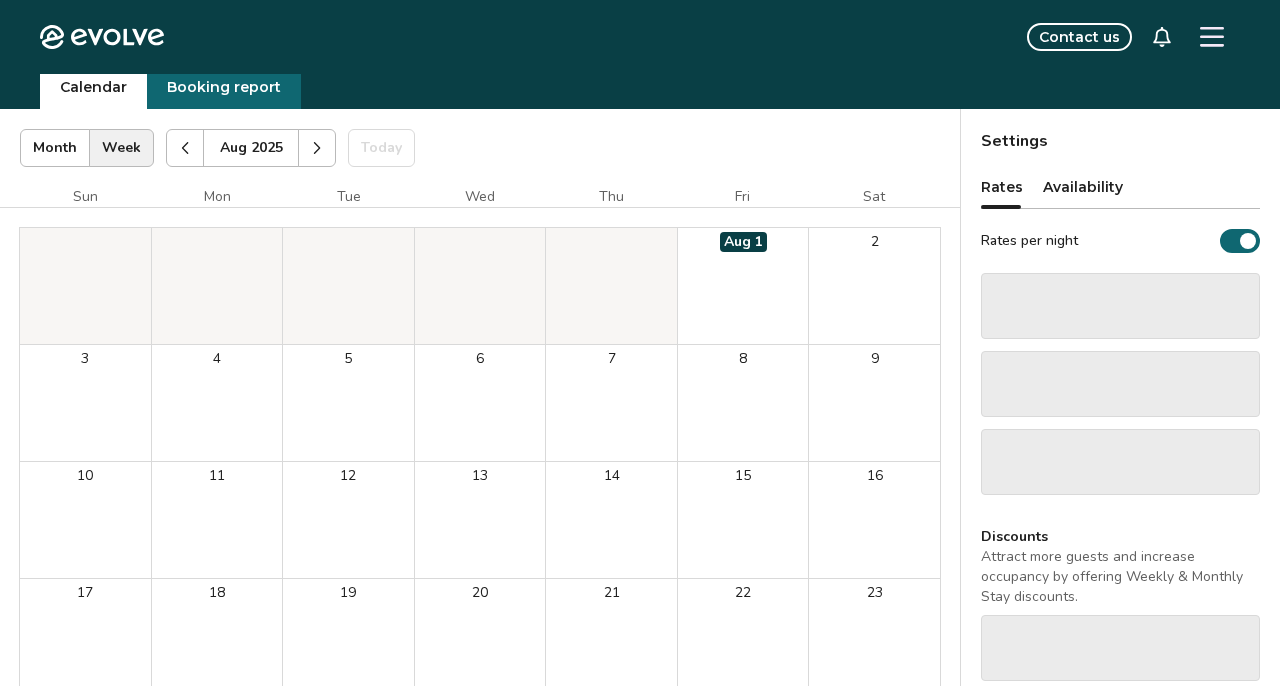 scroll, scrollTop: 73, scrollLeft: 0, axis: vertical 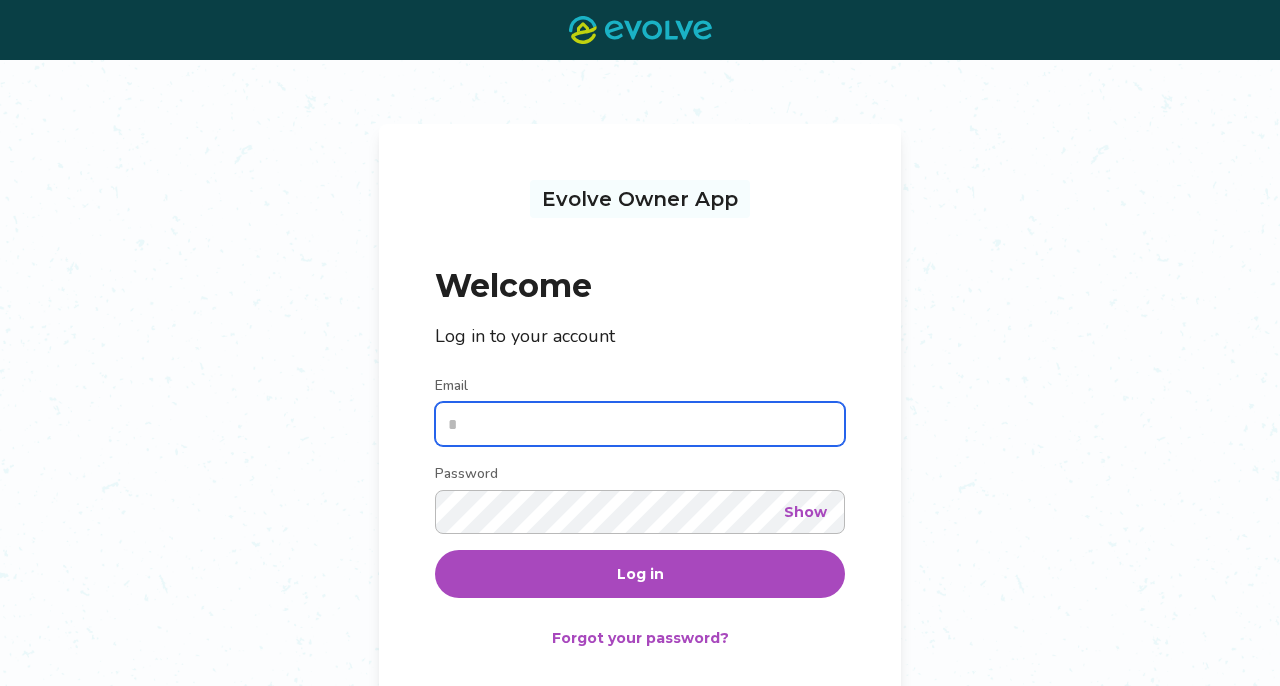 type on "**********" 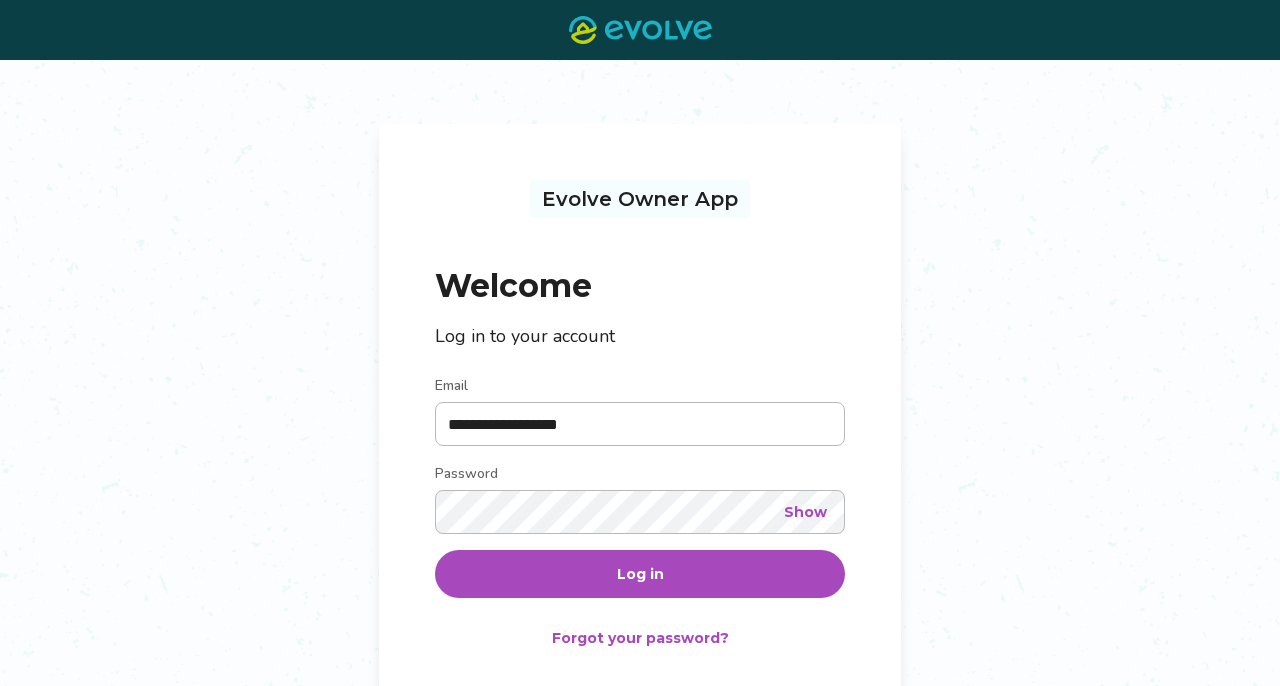 click on "Log in" at bounding box center [640, 574] 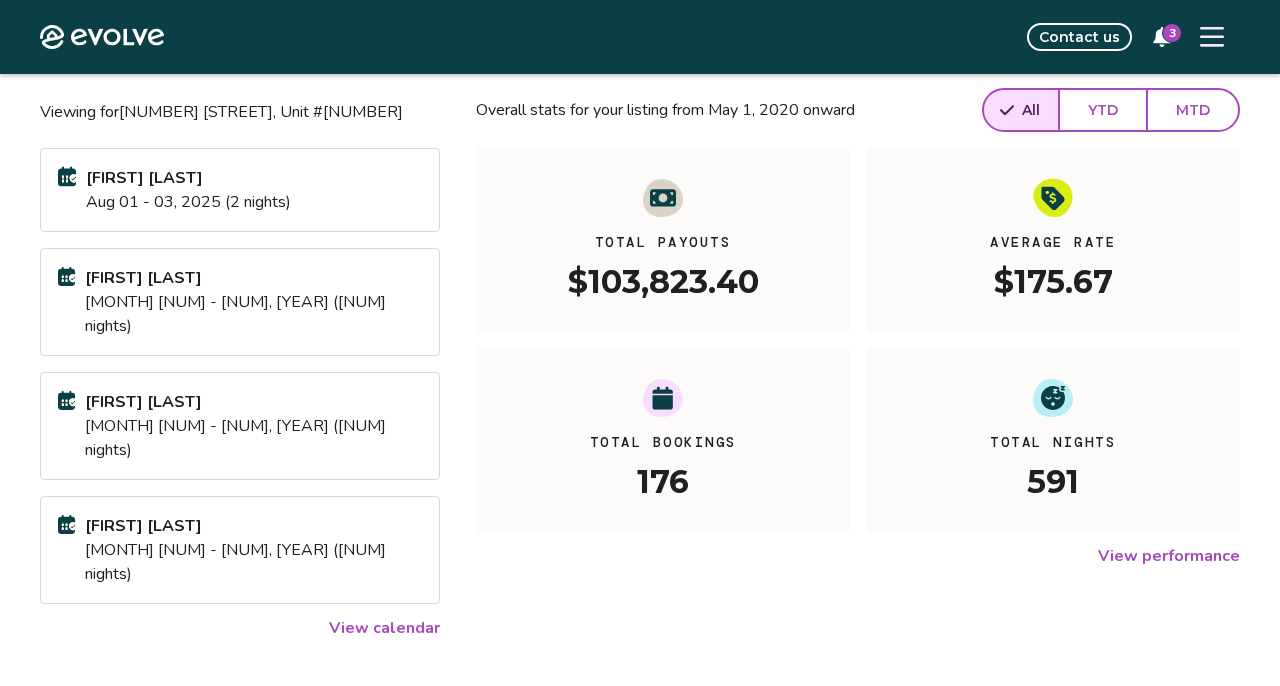 scroll, scrollTop: 156, scrollLeft: 0, axis: vertical 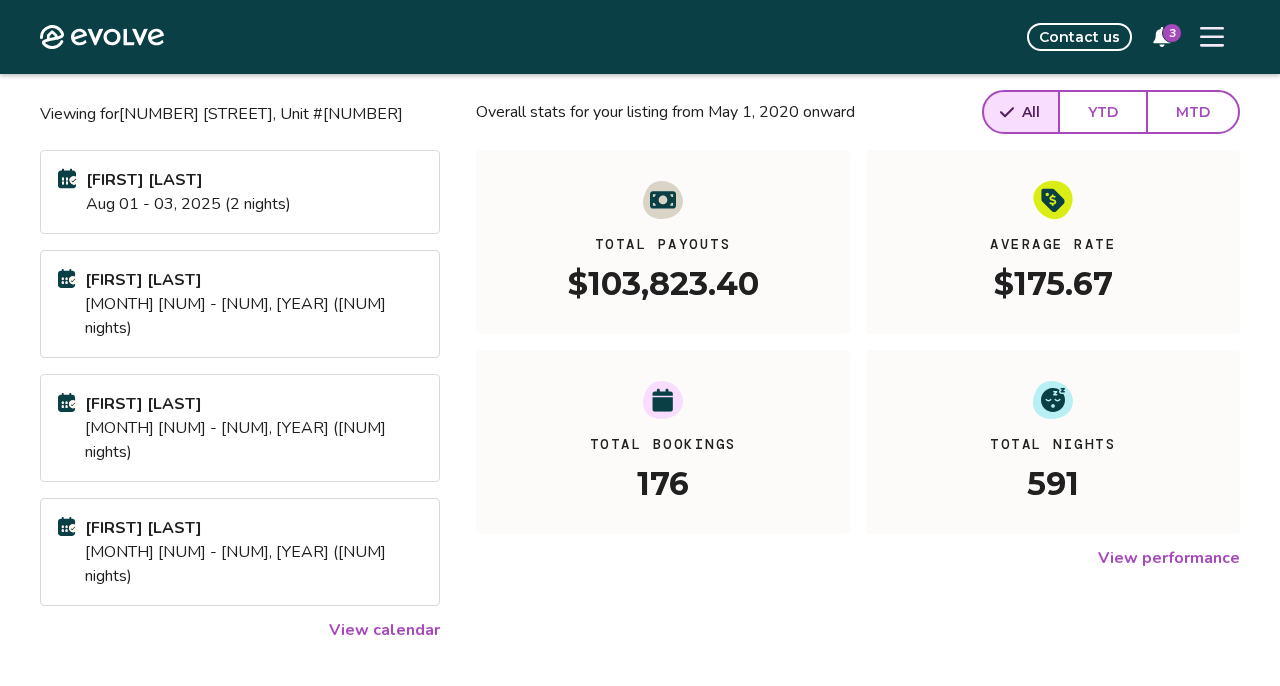 click on "View calendar" at bounding box center (384, 630) 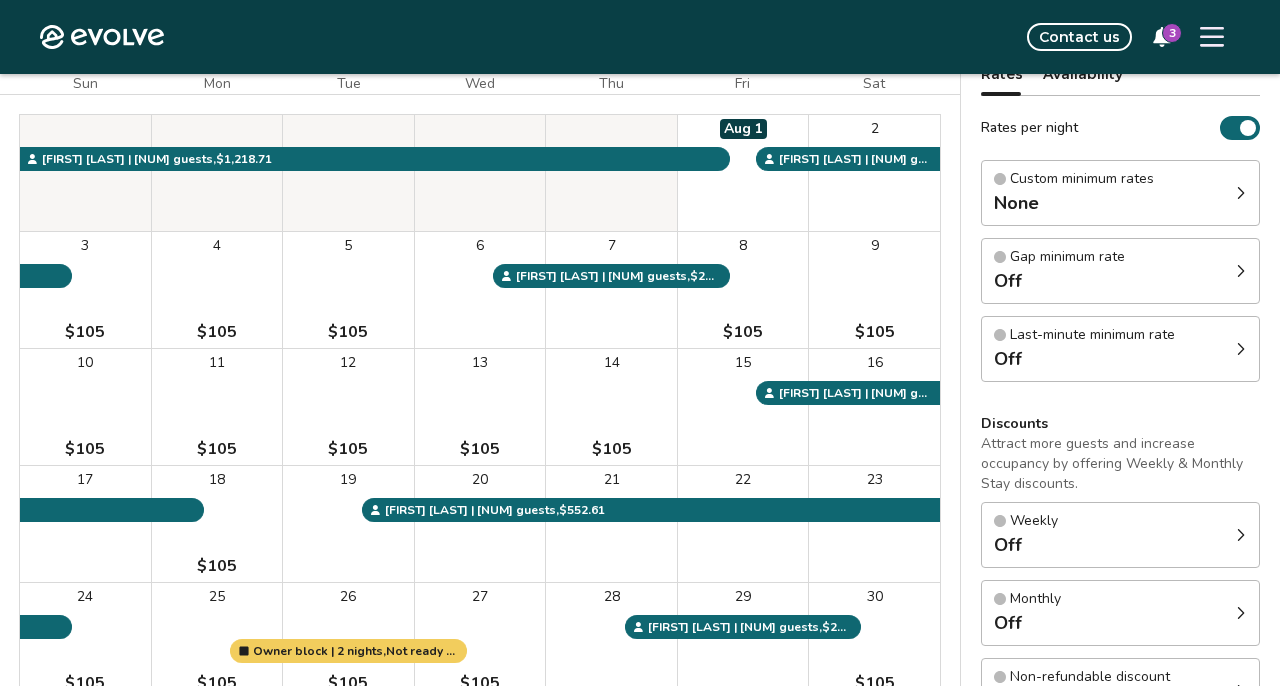 scroll, scrollTop: 0, scrollLeft: 0, axis: both 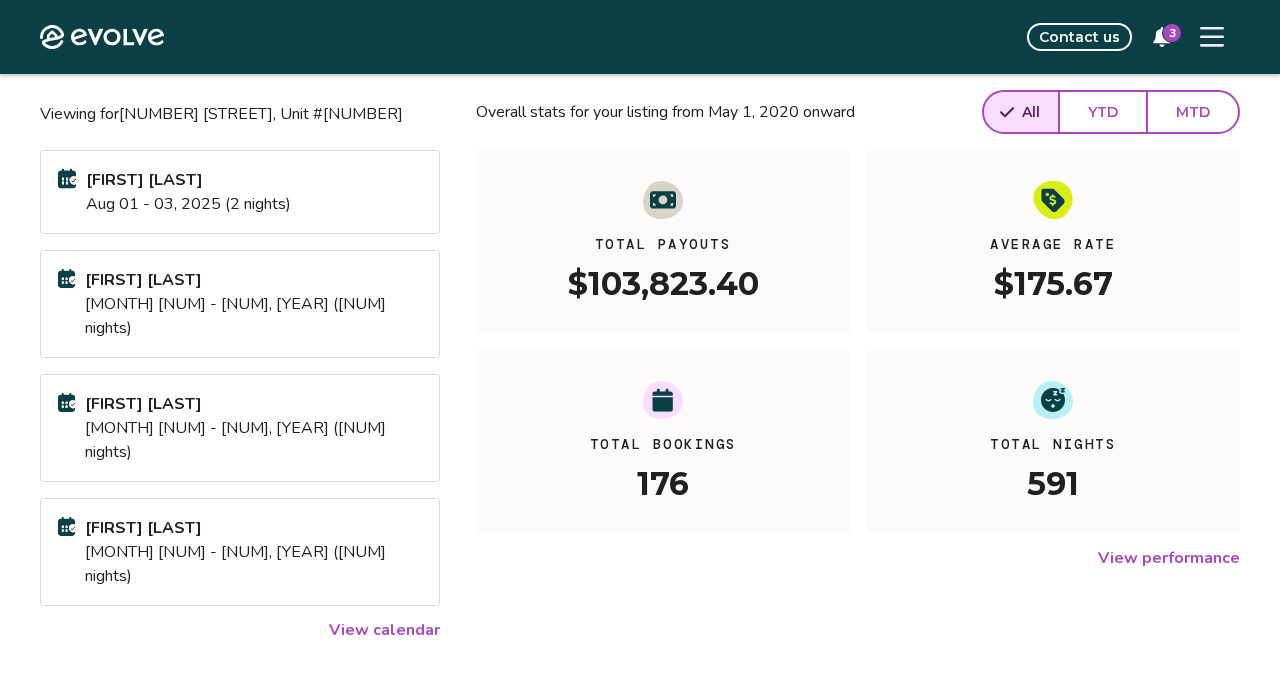 click on "View performance" at bounding box center (1169, 558) 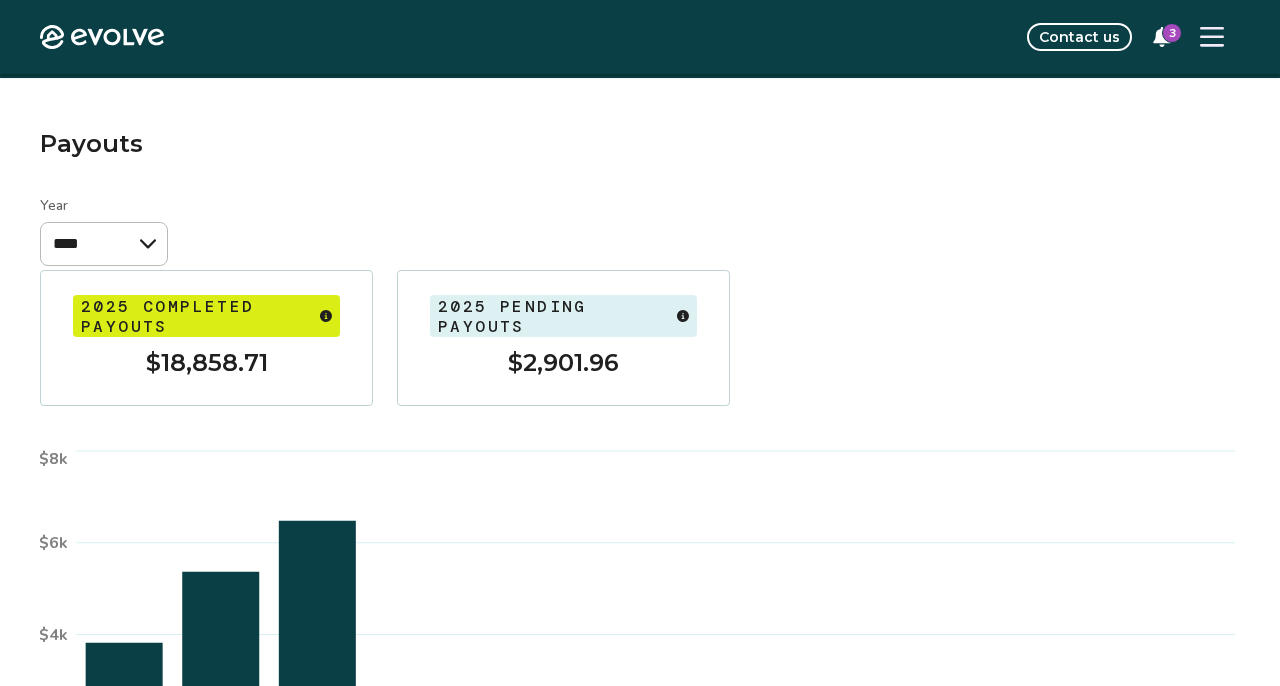 scroll, scrollTop: 0, scrollLeft: 0, axis: both 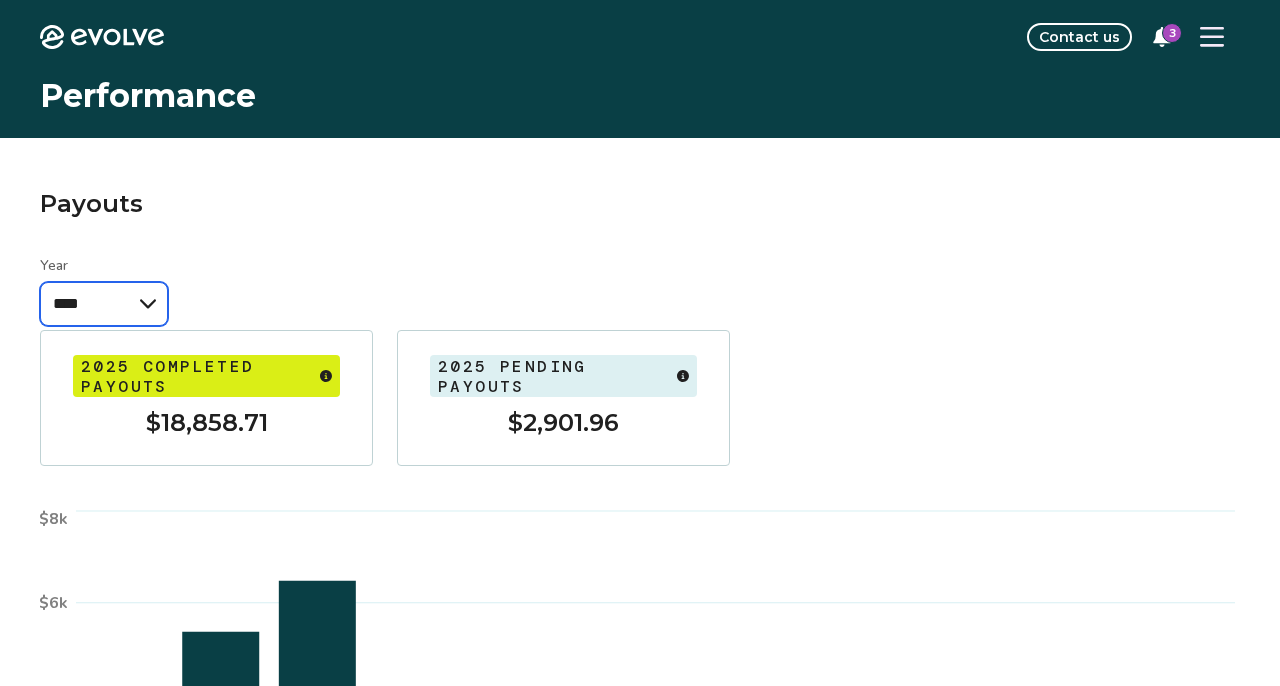 click on "**** **** **** **** ****" at bounding box center [104, 304] 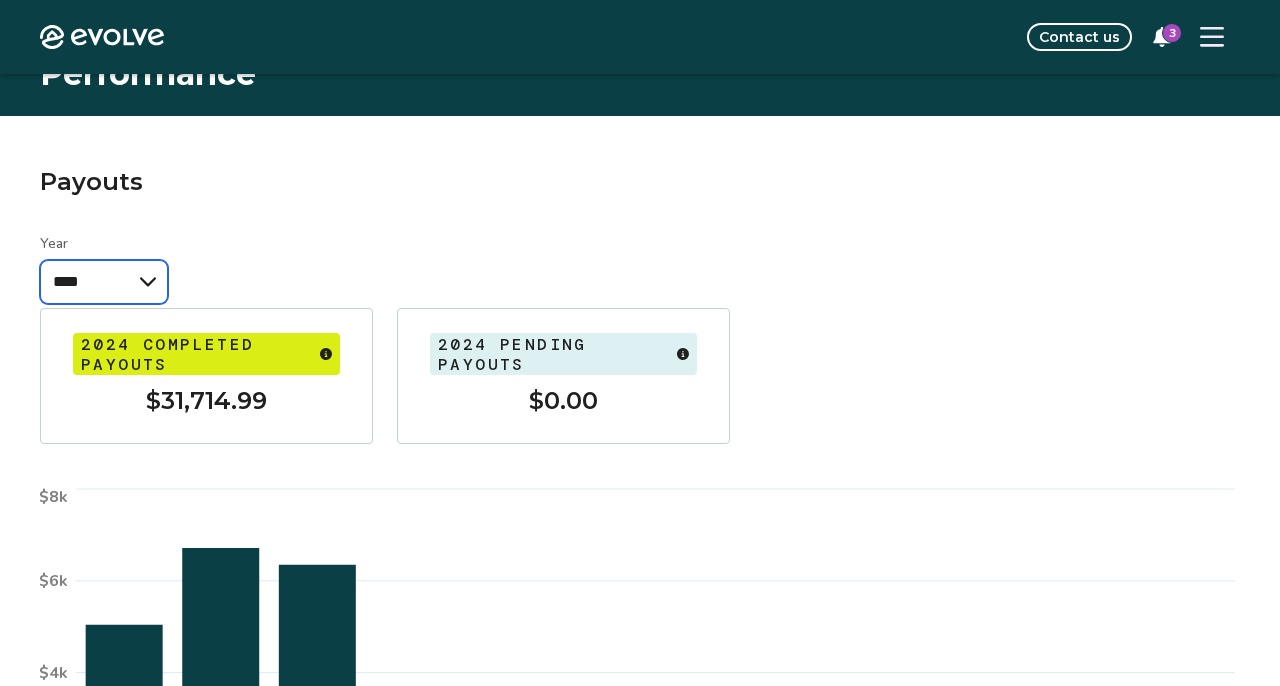 scroll, scrollTop: 24, scrollLeft: 0, axis: vertical 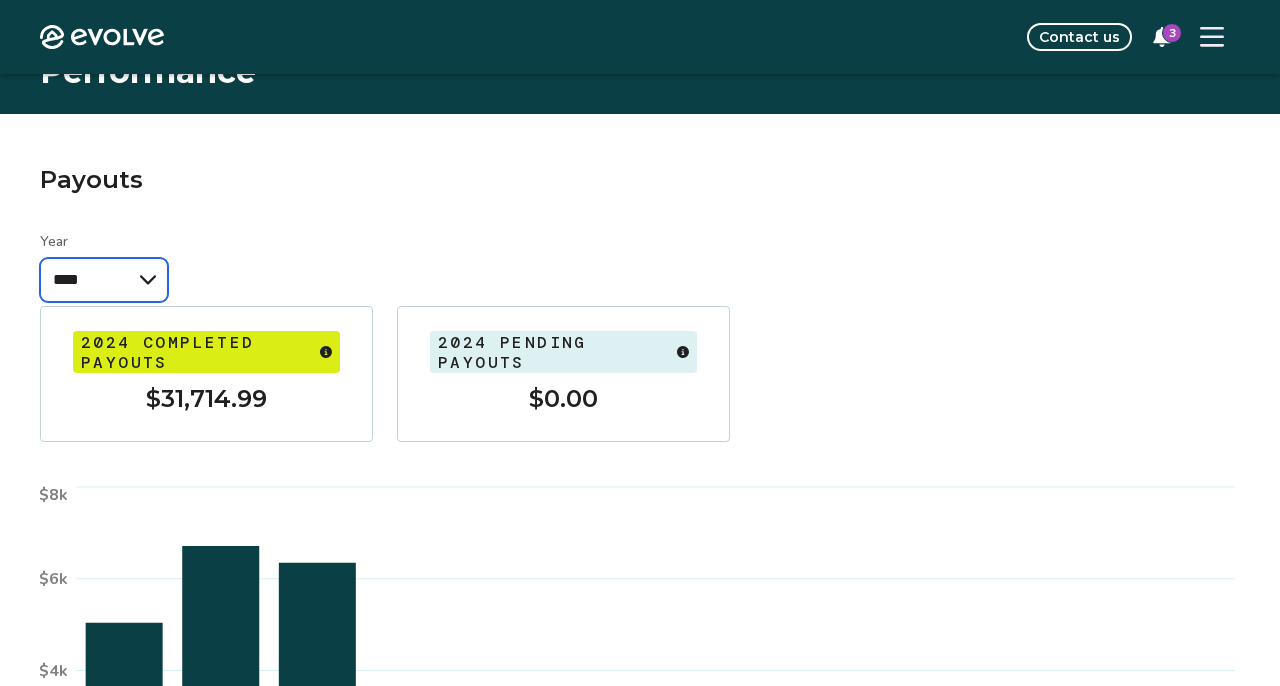 click on "**** **** **** **** ****" at bounding box center [104, 280] 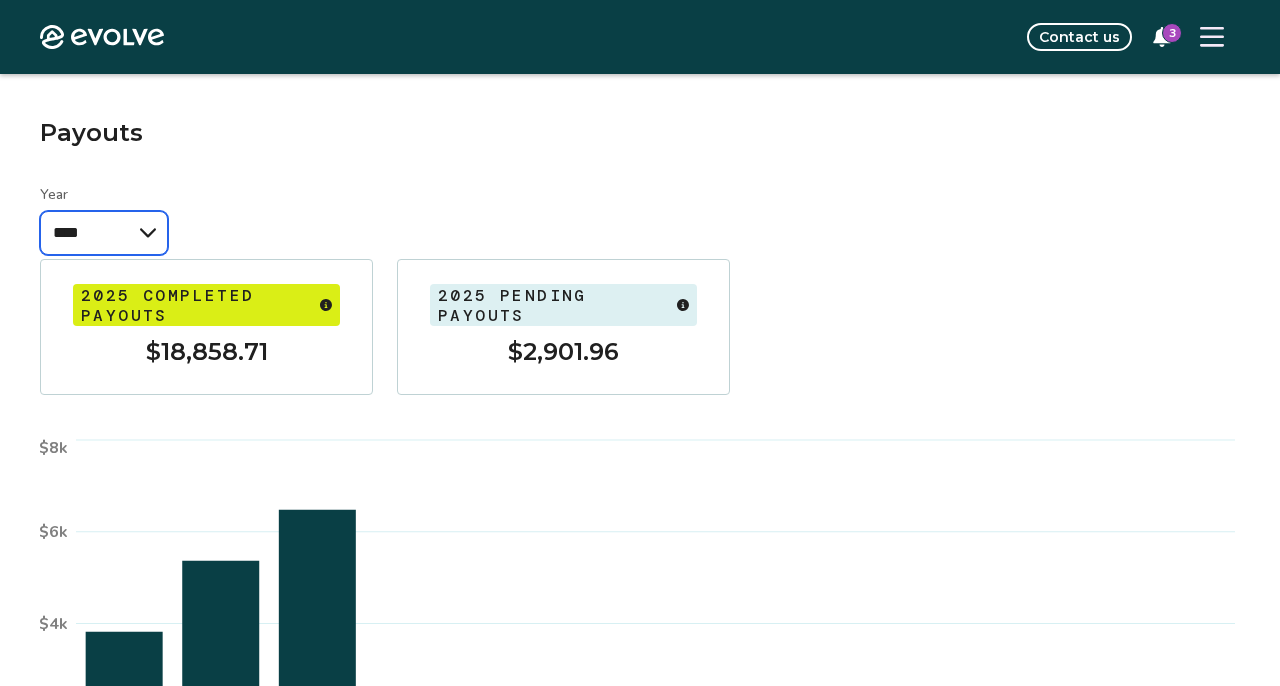 scroll, scrollTop: 66, scrollLeft: 0, axis: vertical 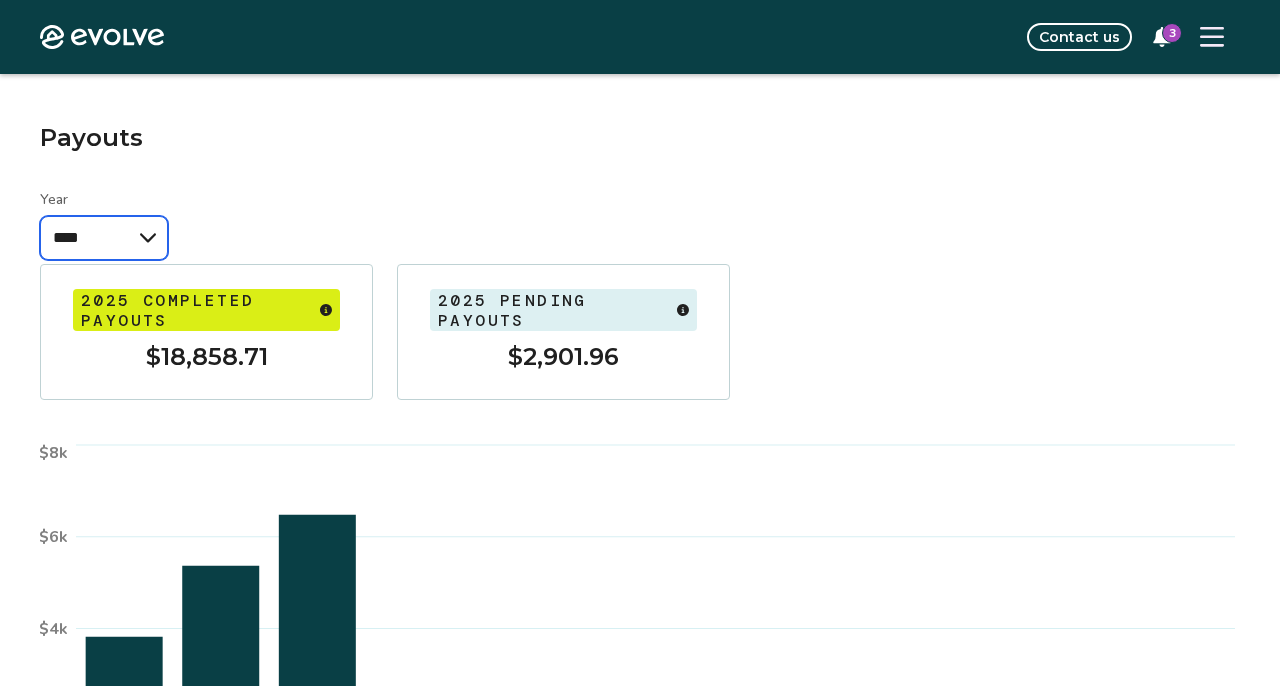 click on "**** **** **** **** ****" at bounding box center (104, 238) 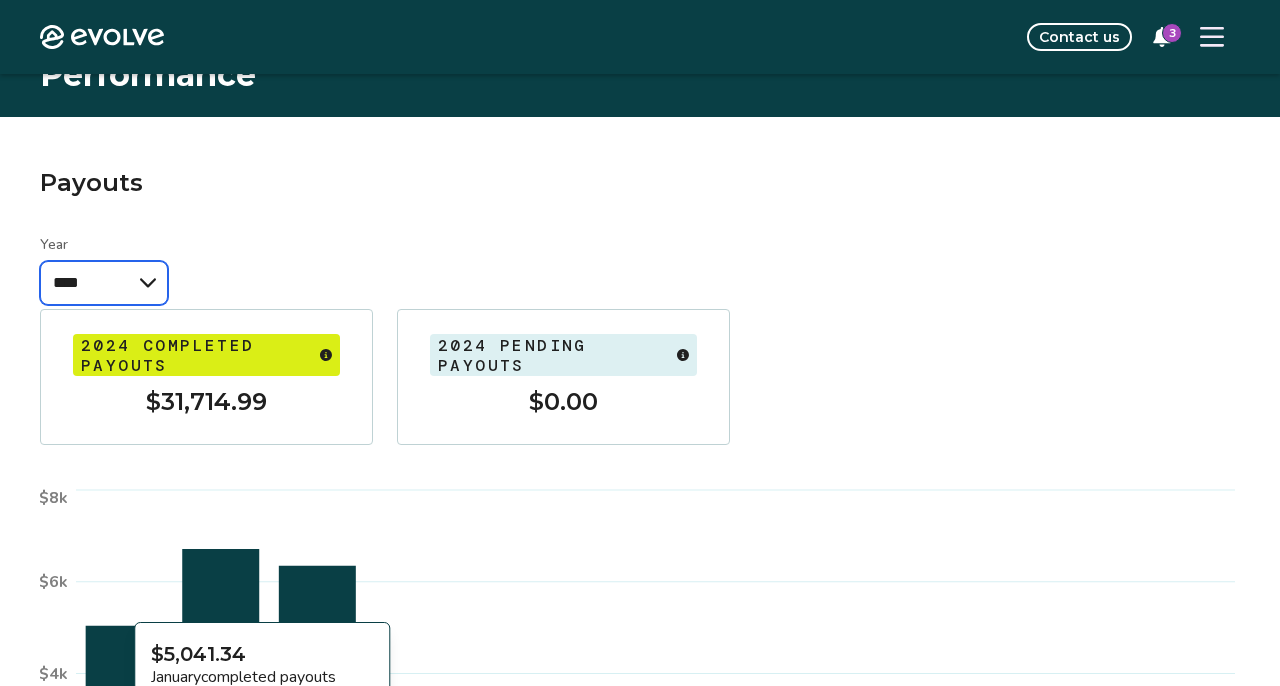 scroll, scrollTop: 18, scrollLeft: 0, axis: vertical 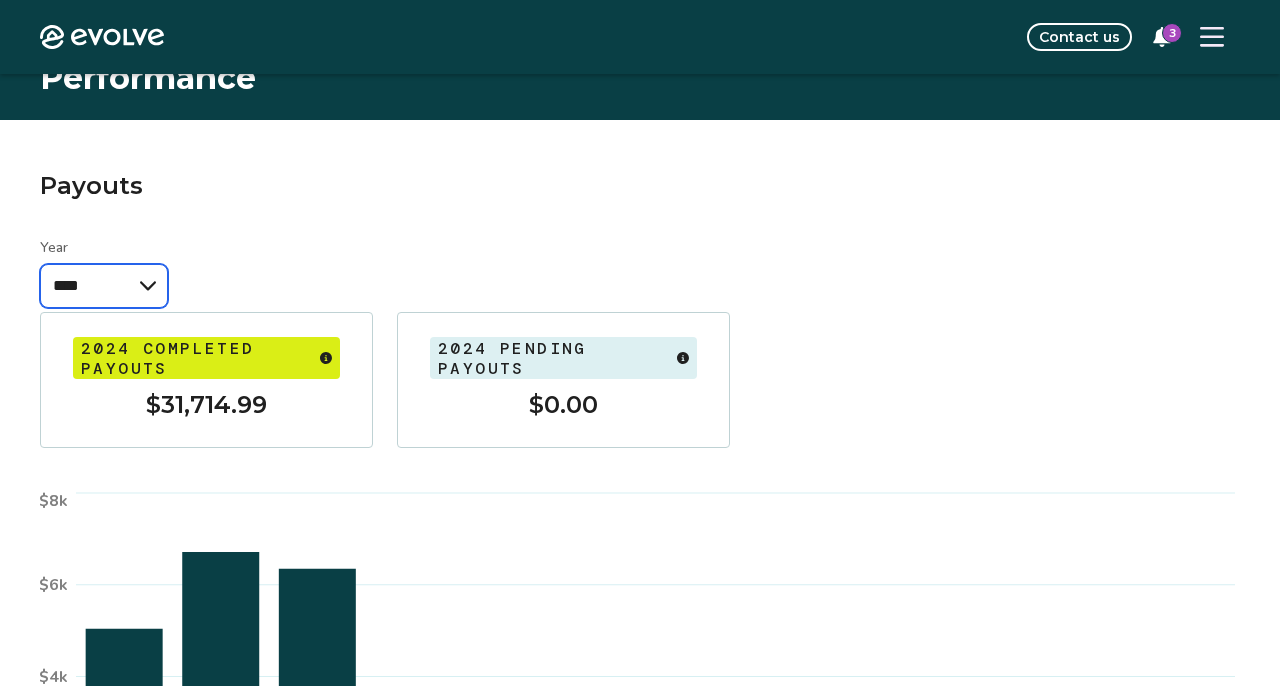 click on "**** **** **** **** ****" at bounding box center [104, 286] 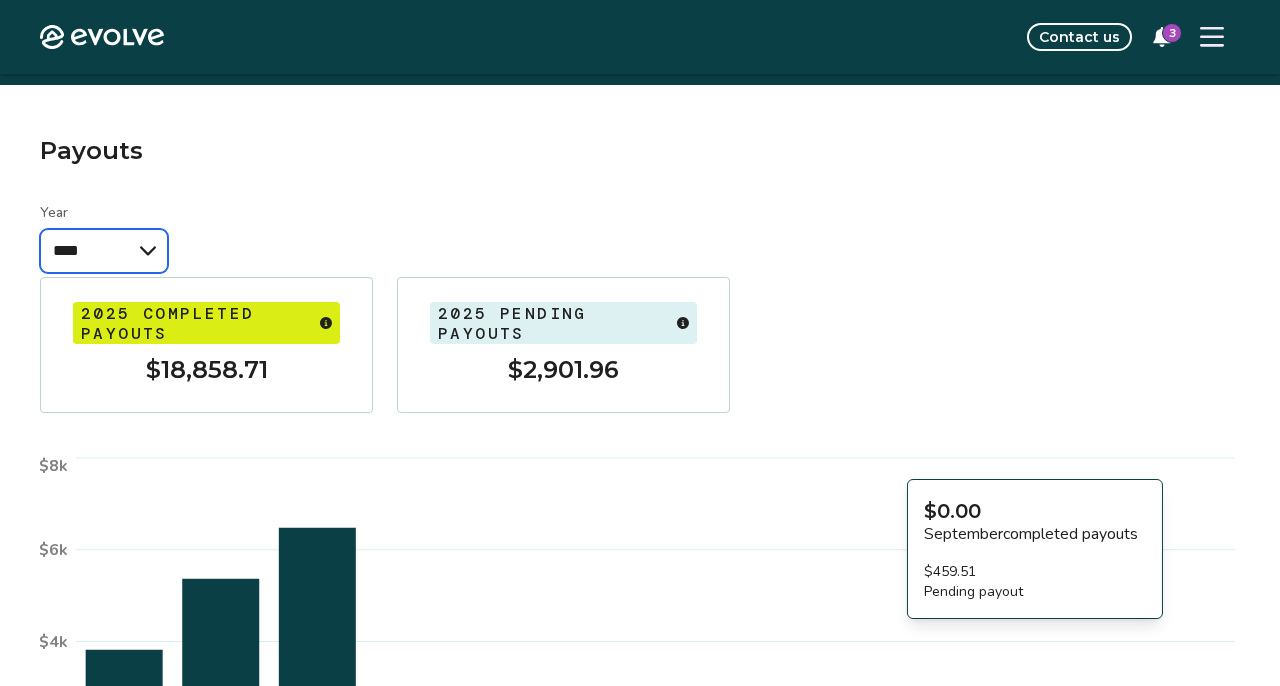 scroll, scrollTop: 0, scrollLeft: 0, axis: both 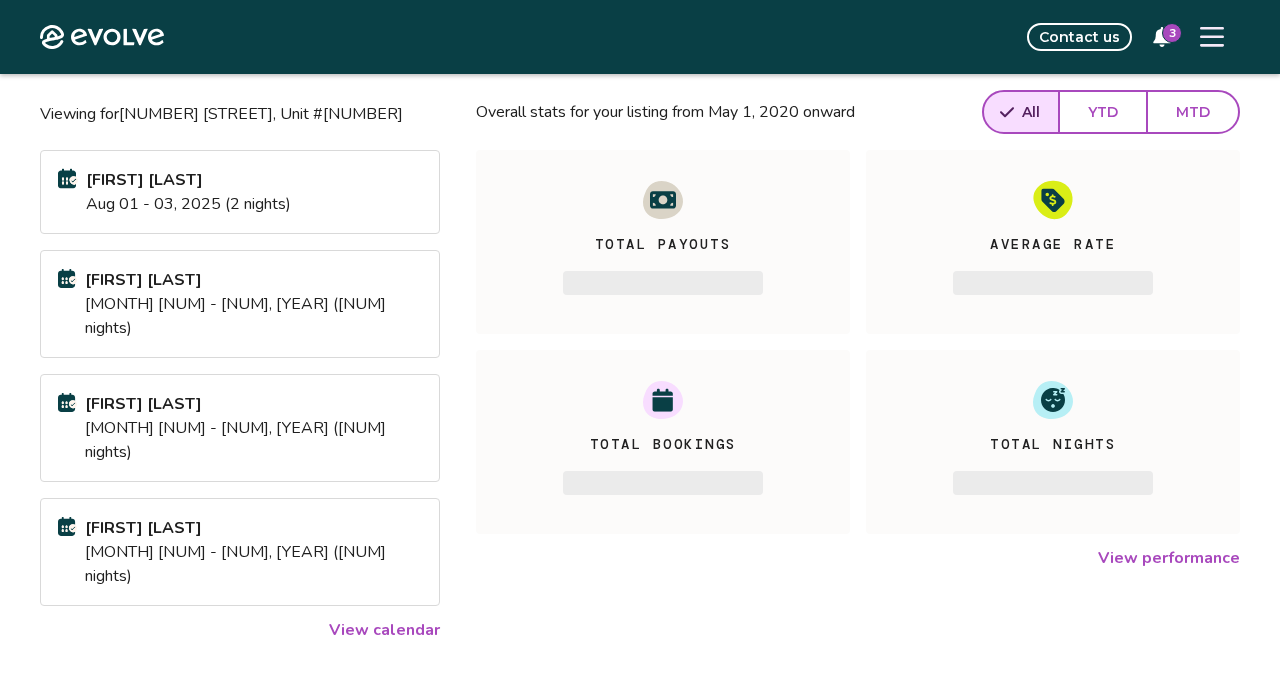 click on "View calendar" at bounding box center [384, 630] 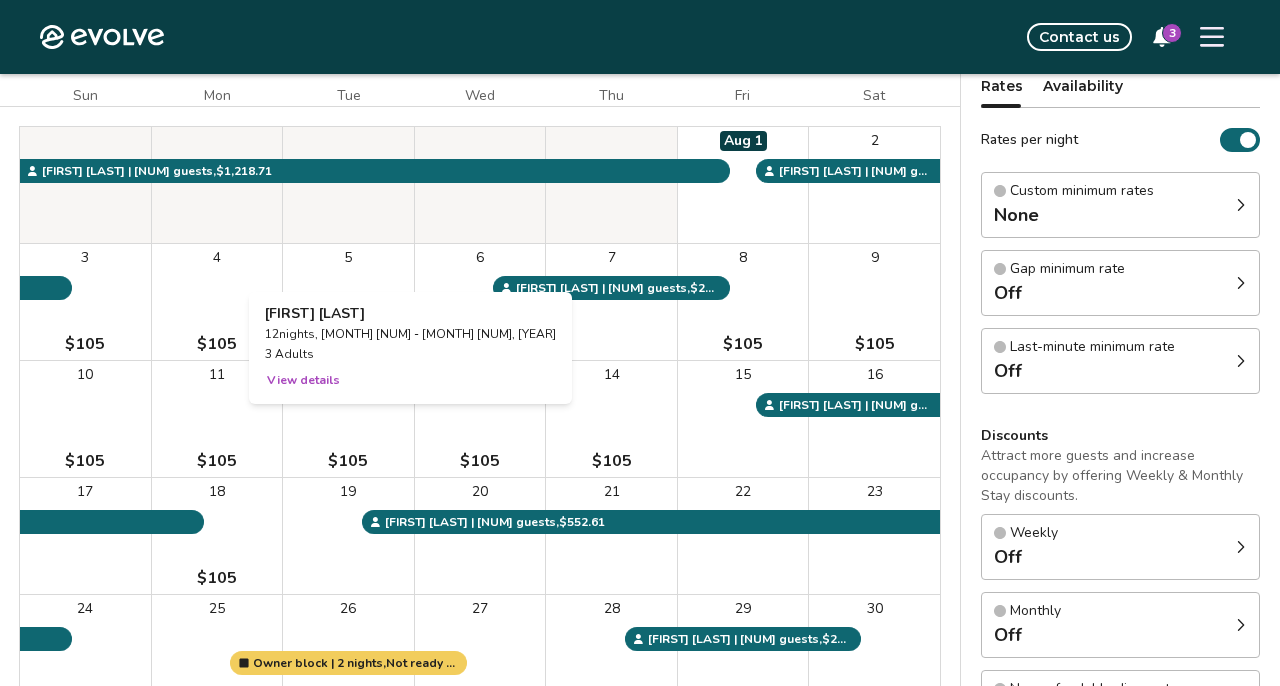 scroll, scrollTop: 0, scrollLeft: 0, axis: both 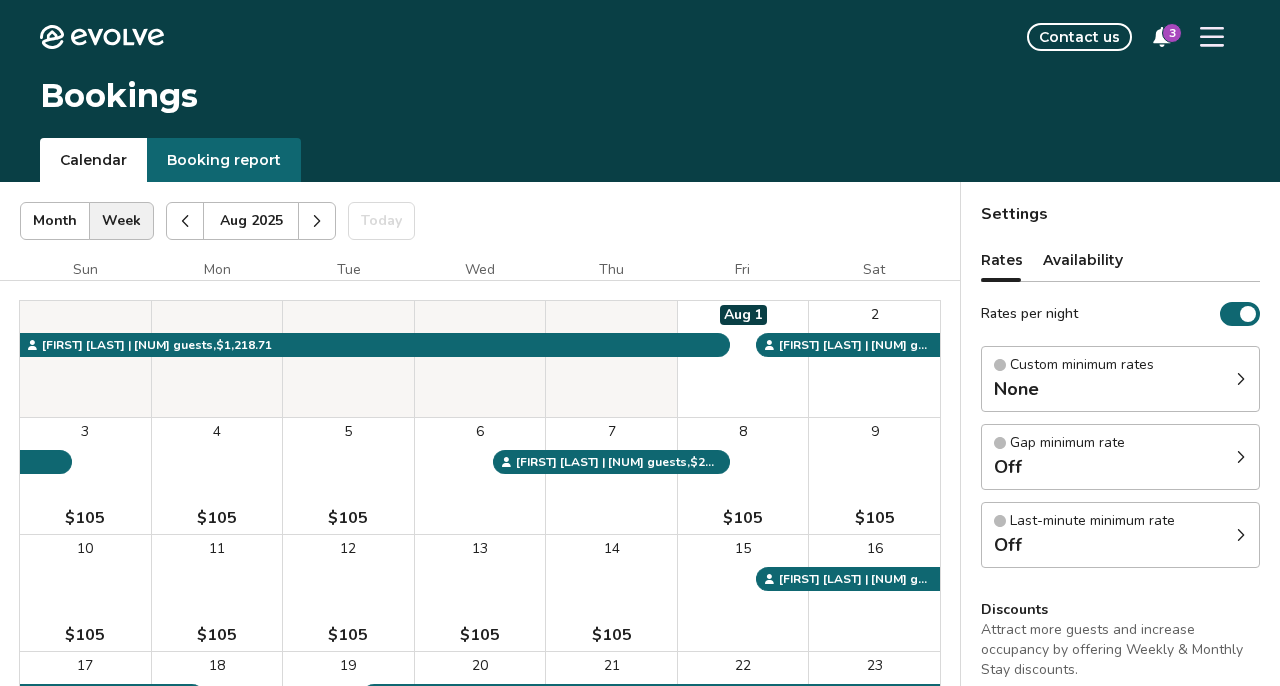 click 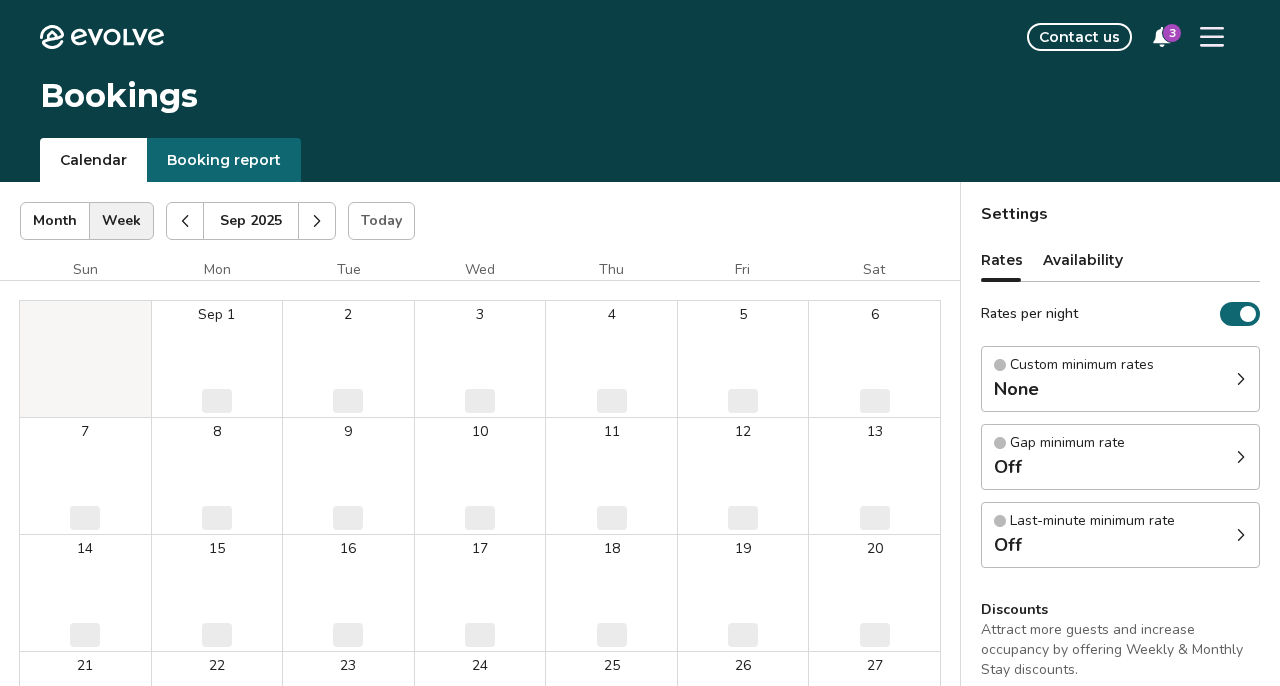 click 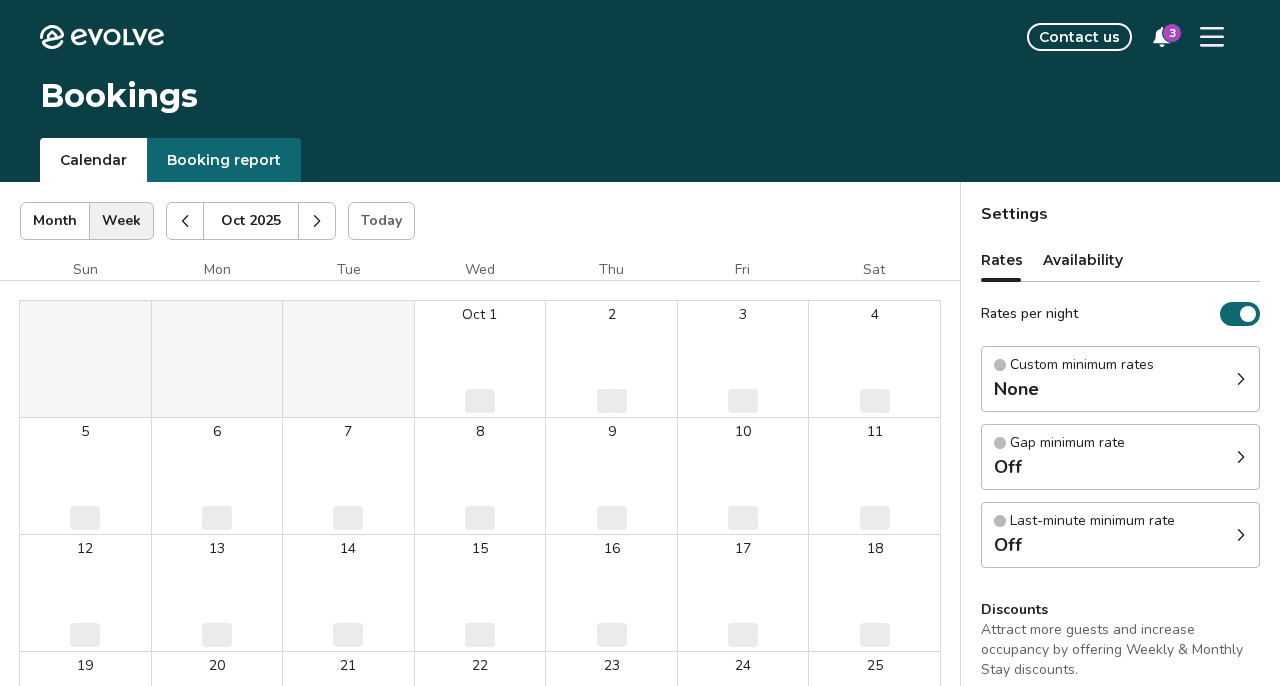 click 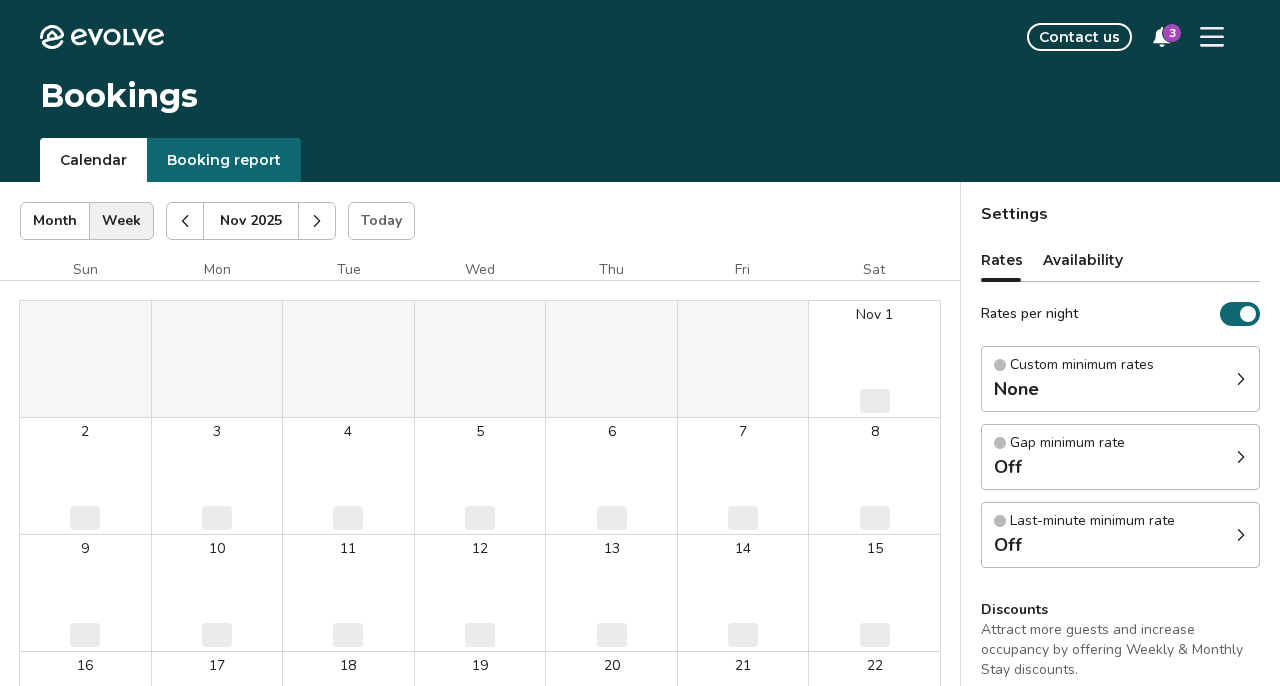 click 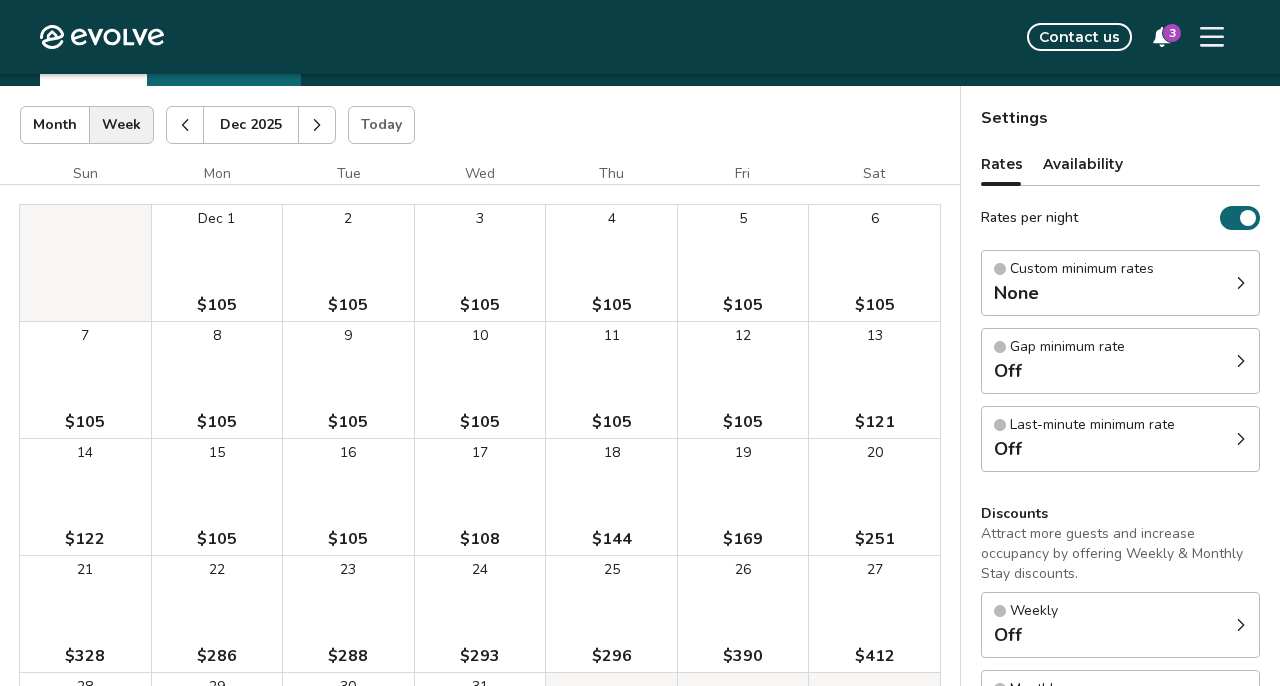 scroll, scrollTop: 8, scrollLeft: 0, axis: vertical 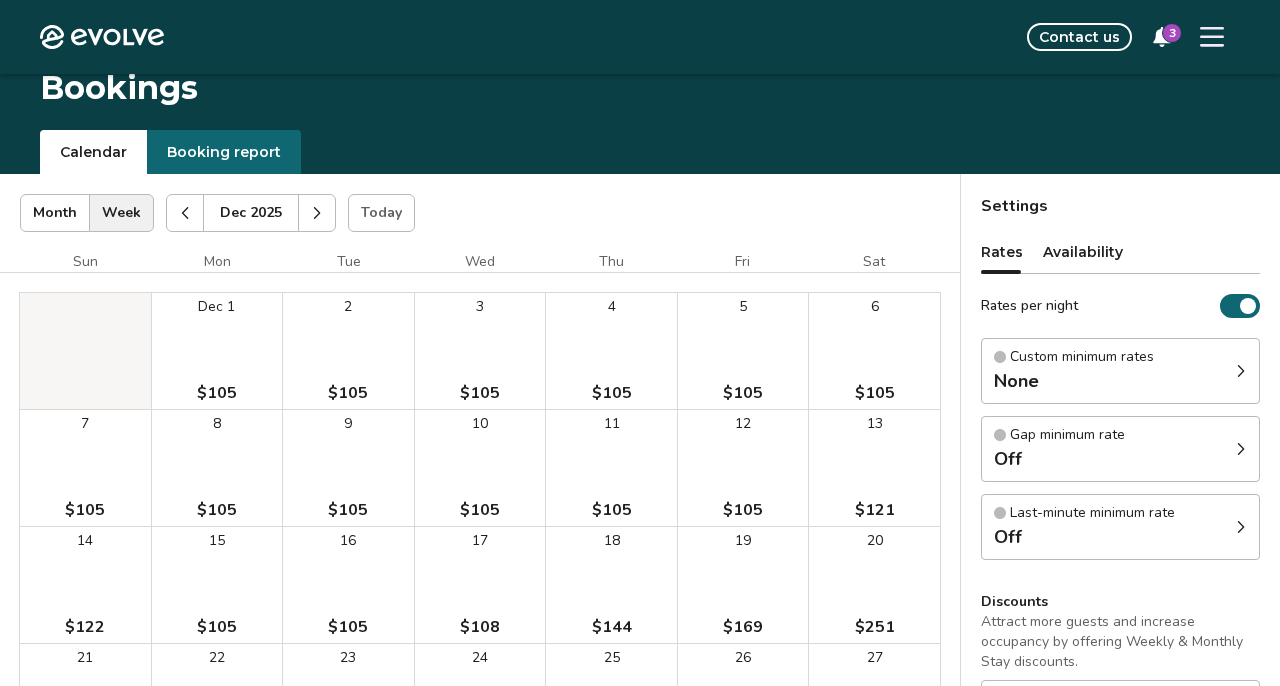 click 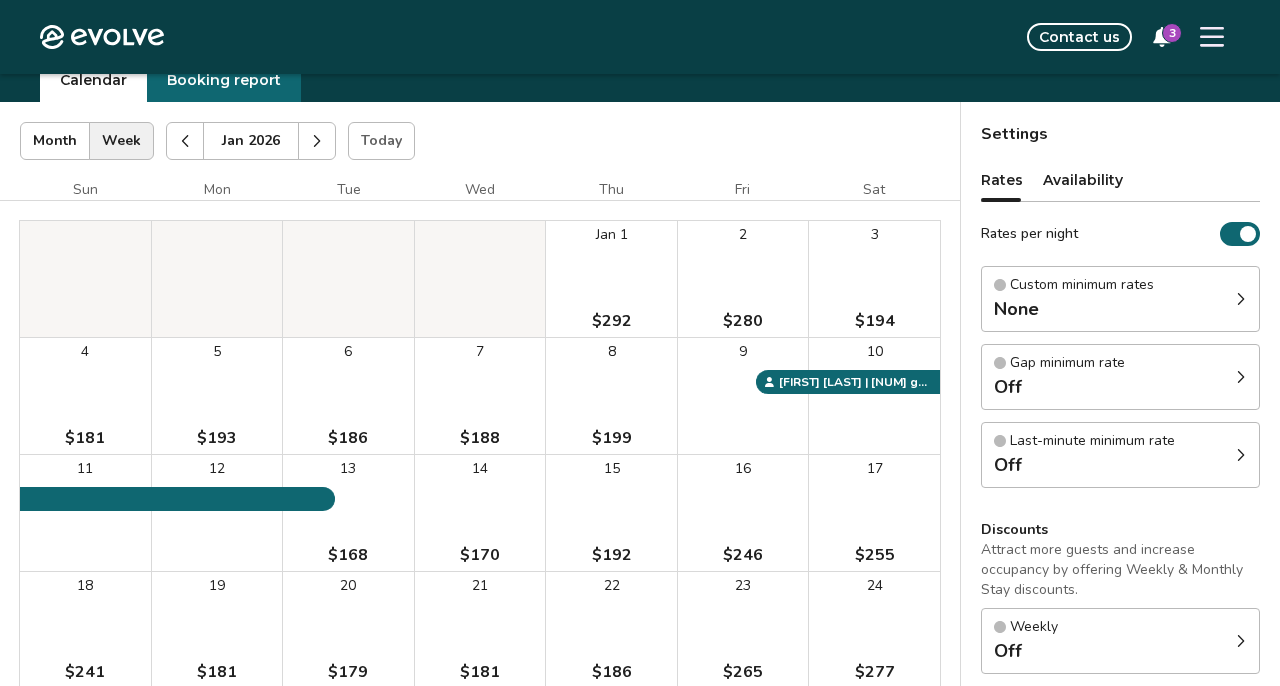 scroll, scrollTop: 86, scrollLeft: 0, axis: vertical 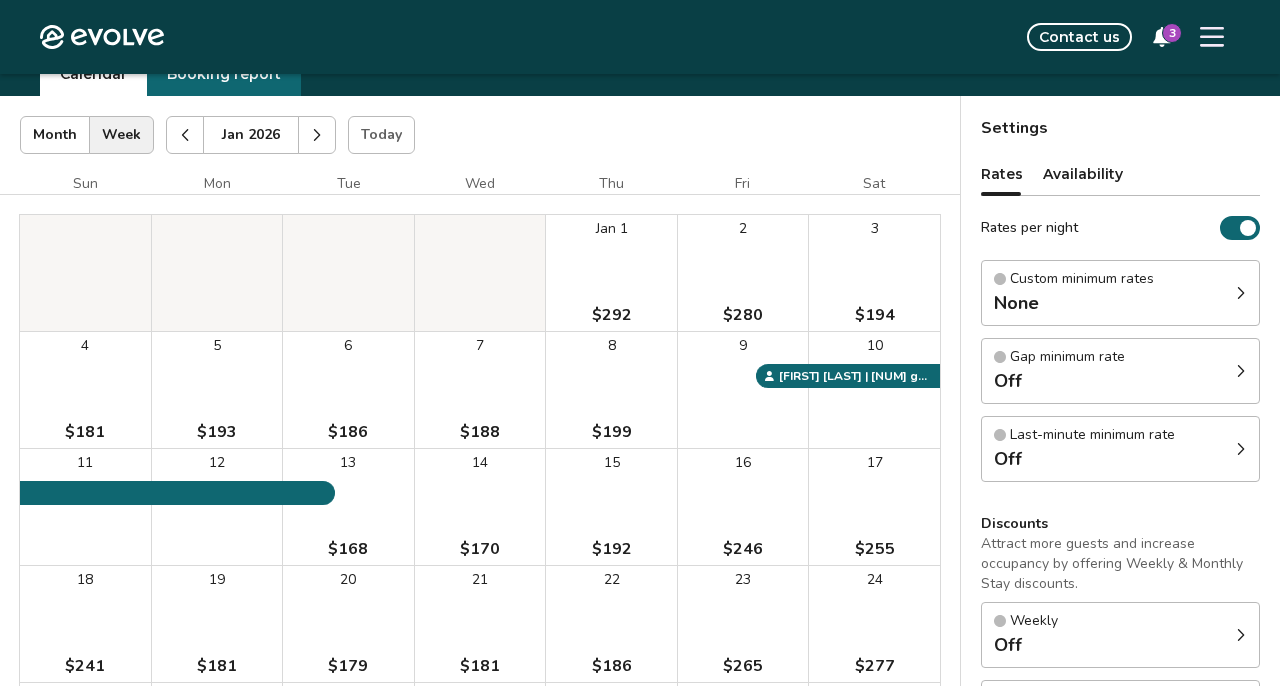 click 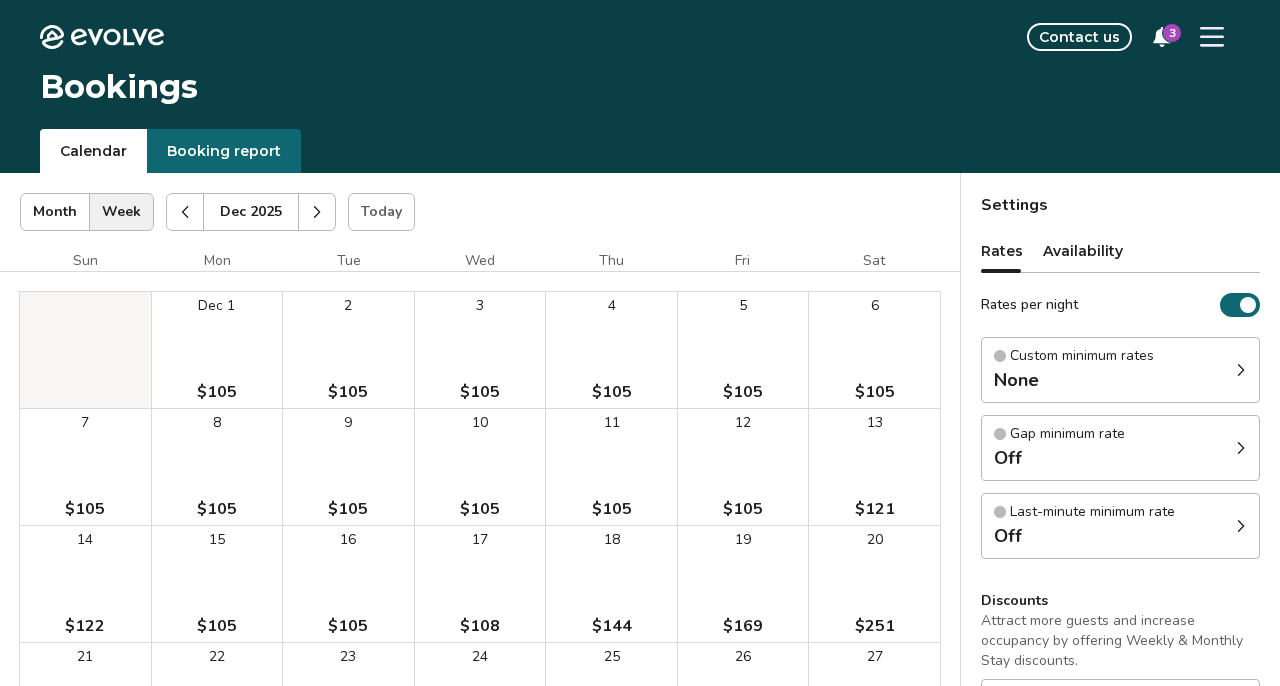 scroll, scrollTop: 0, scrollLeft: 0, axis: both 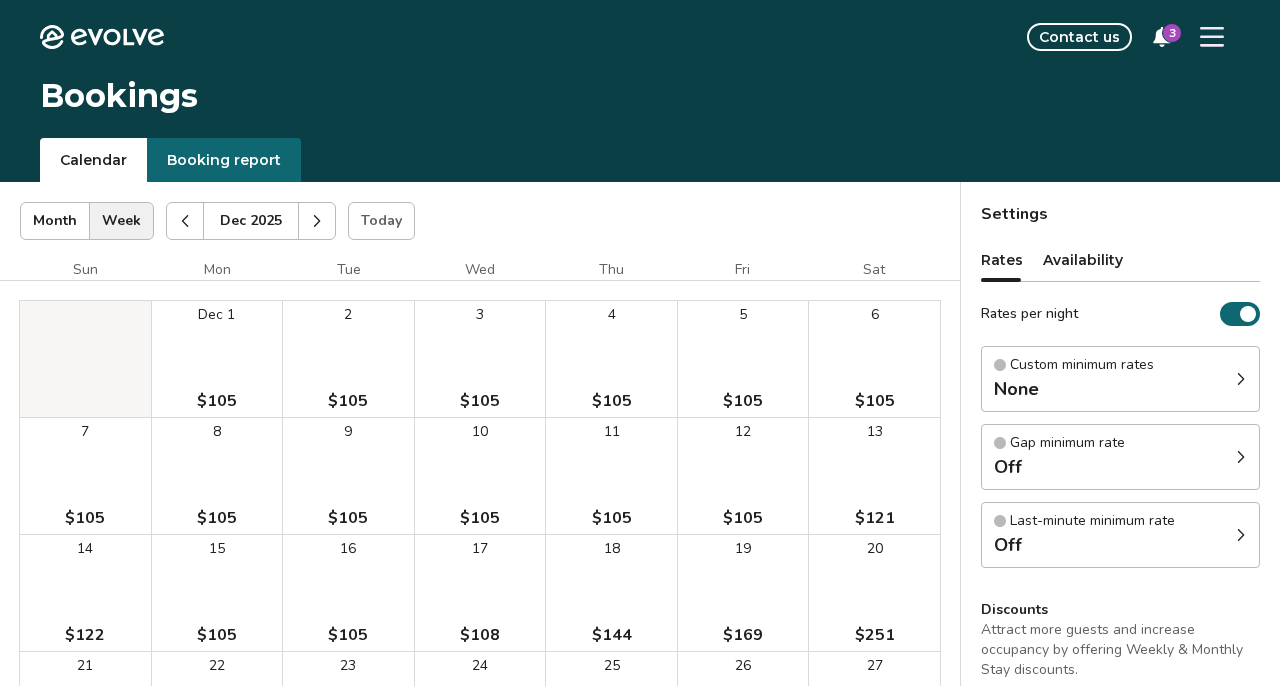 click 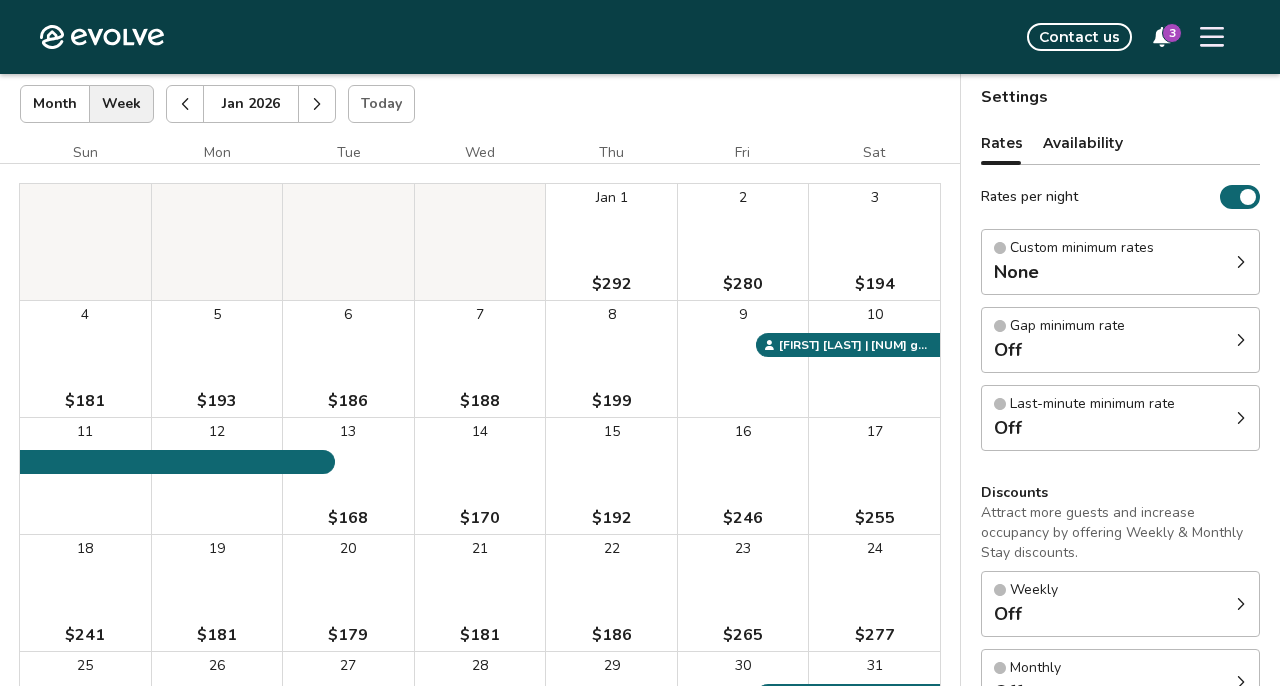 scroll, scrollTop: 0, scrollLeft: 0, axis: both 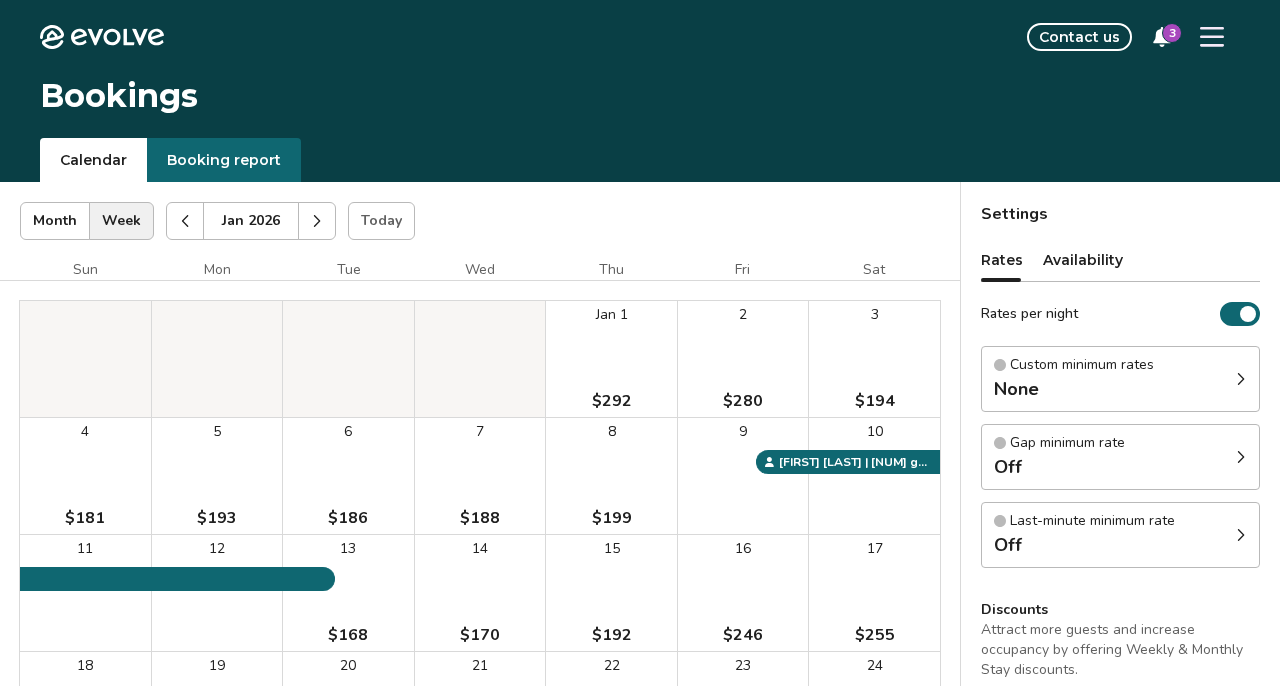 click at bounding box center (317, 221) 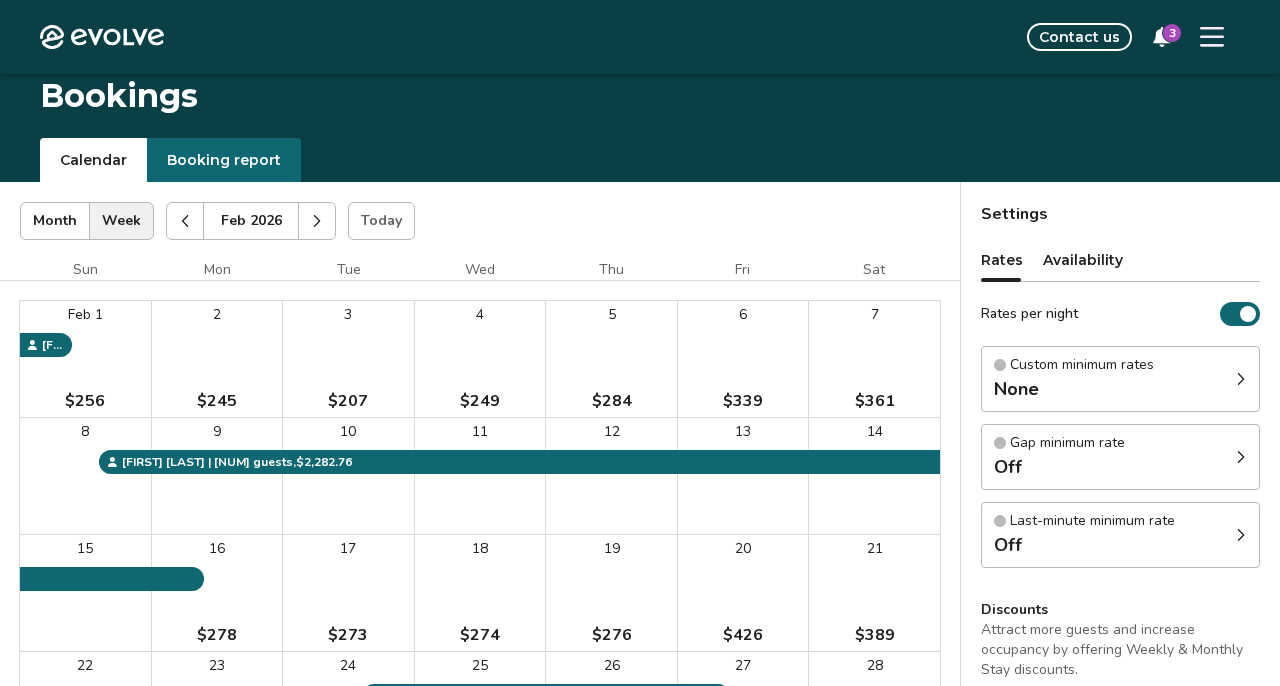 scroll, scrollTop: 5, scrollLeft: 0, axis: vertical 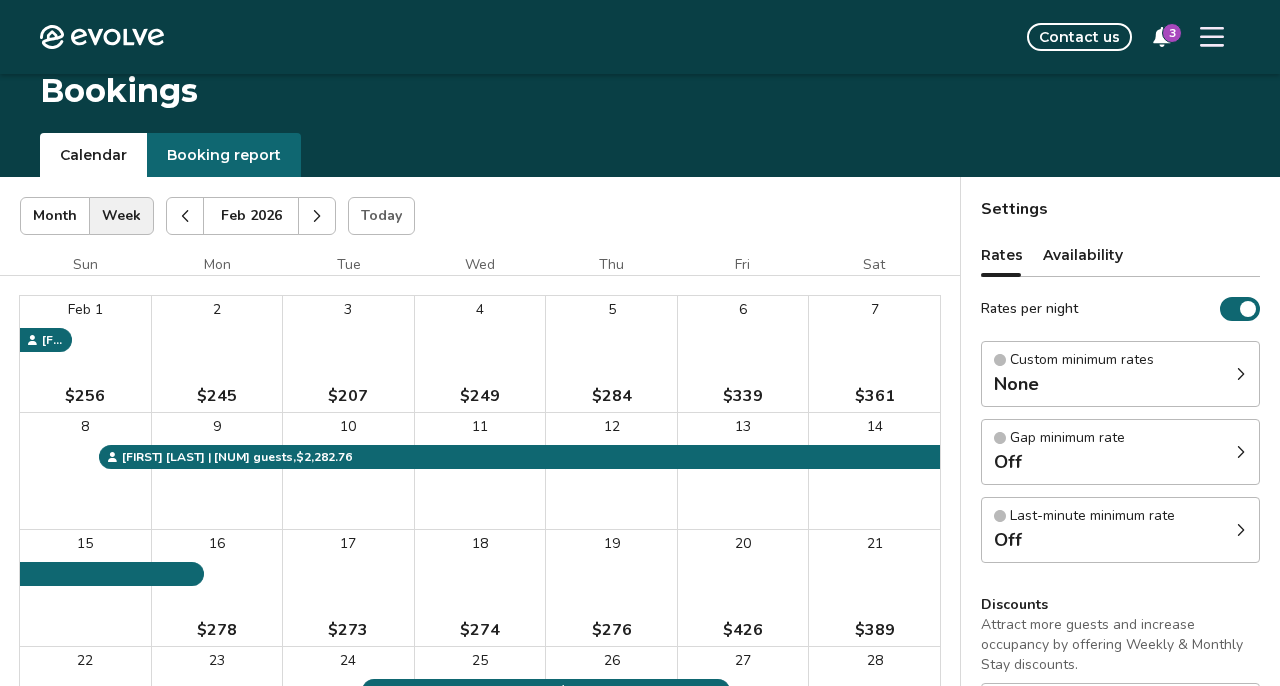 click 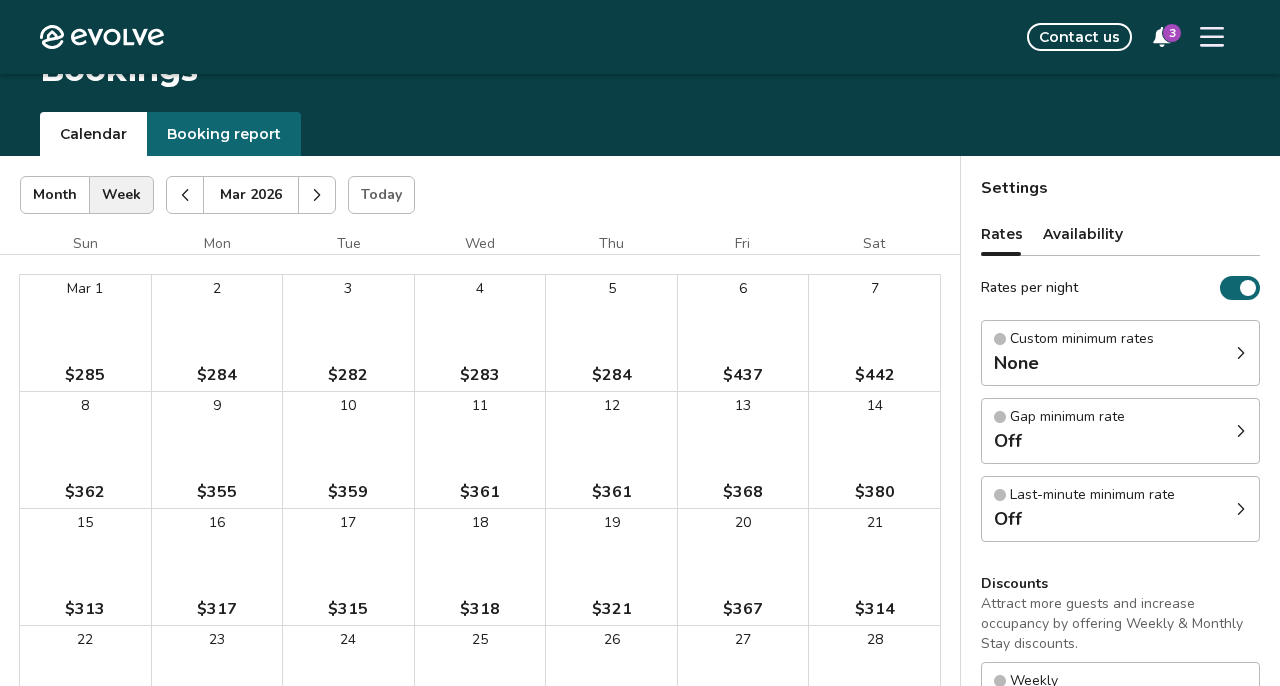 scroll, scrollTop: 6, scrollLeft: 0, axis: vertical 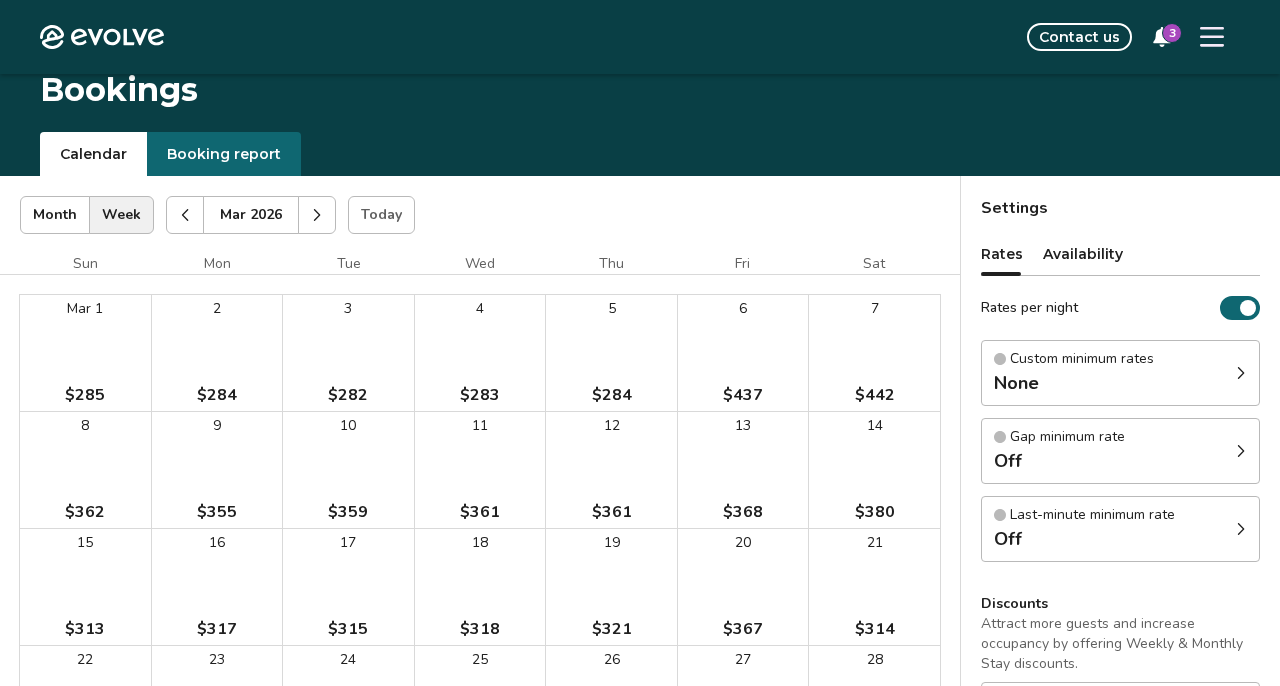 click at bounding box center (185, 215) 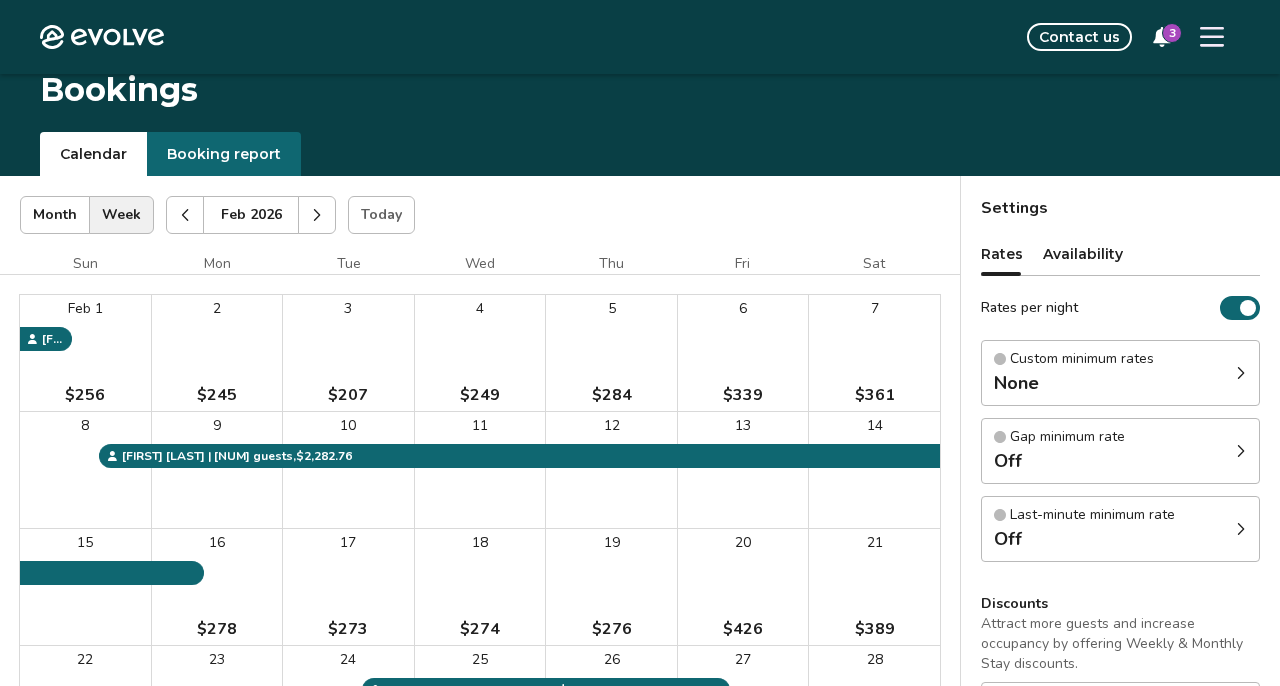 click at bounding box center [185, 215] 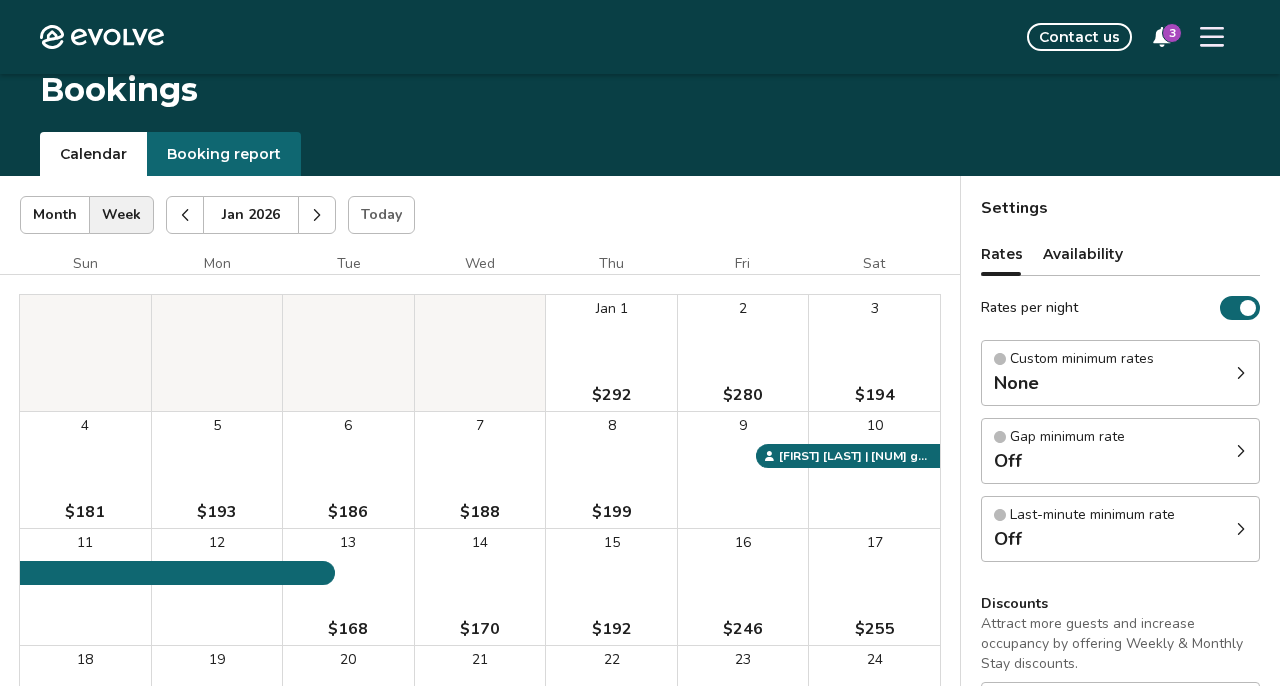 click at bounding box center [185, 215] 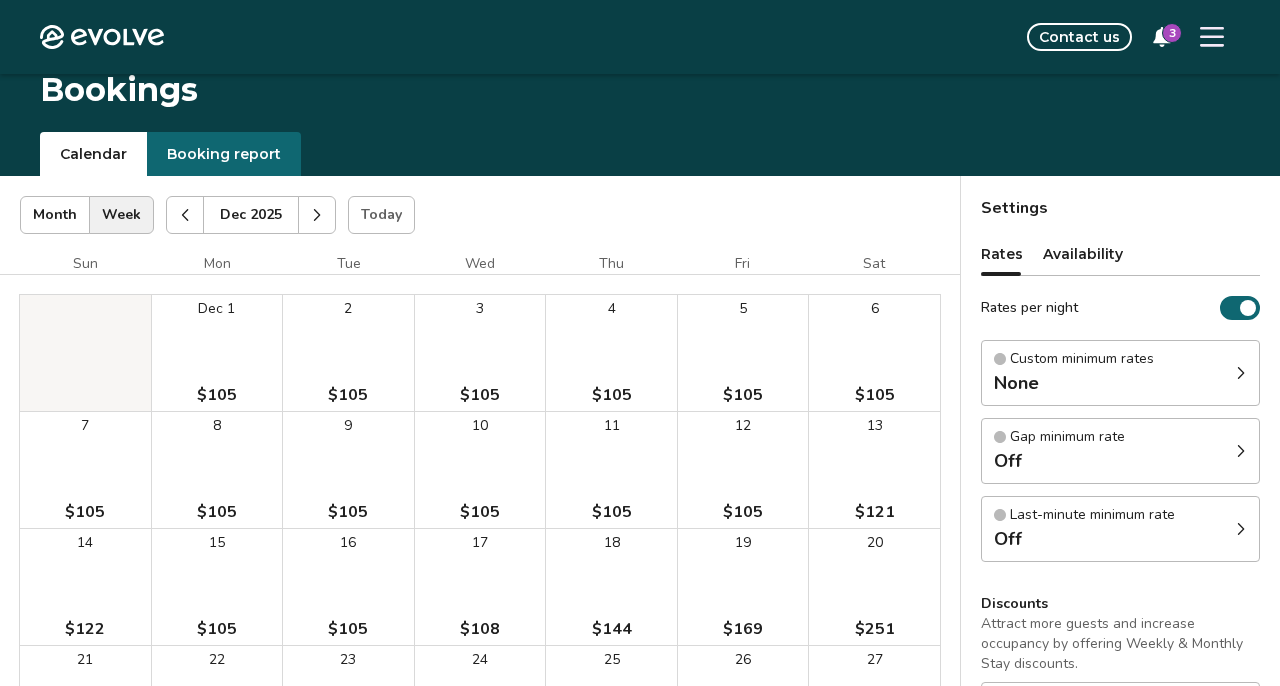 click 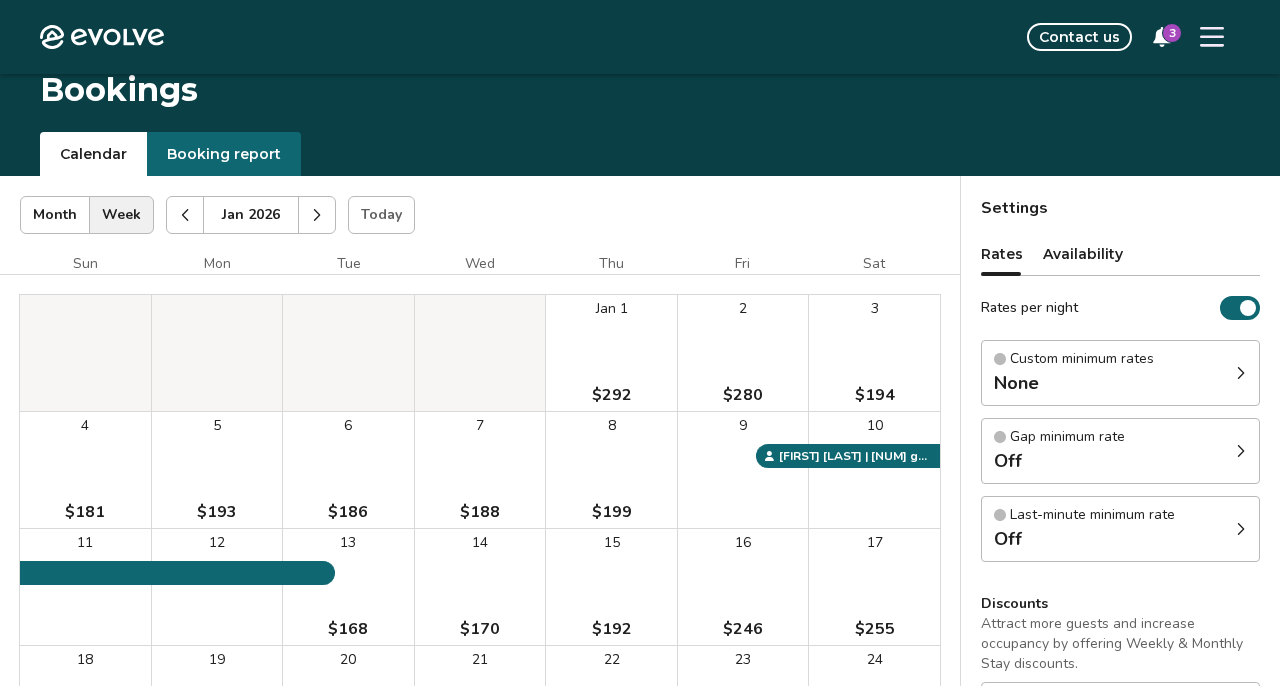 click 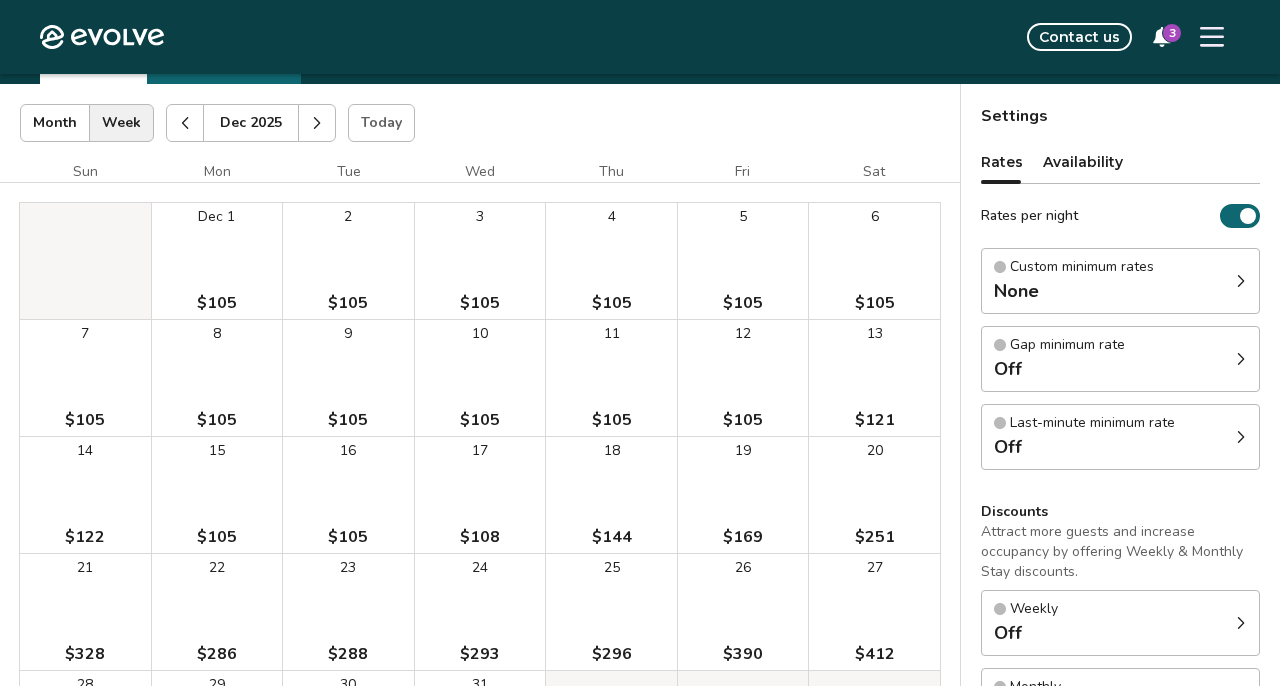 scroll, scrollTop: 0, scrollLeft: 0, axis: both 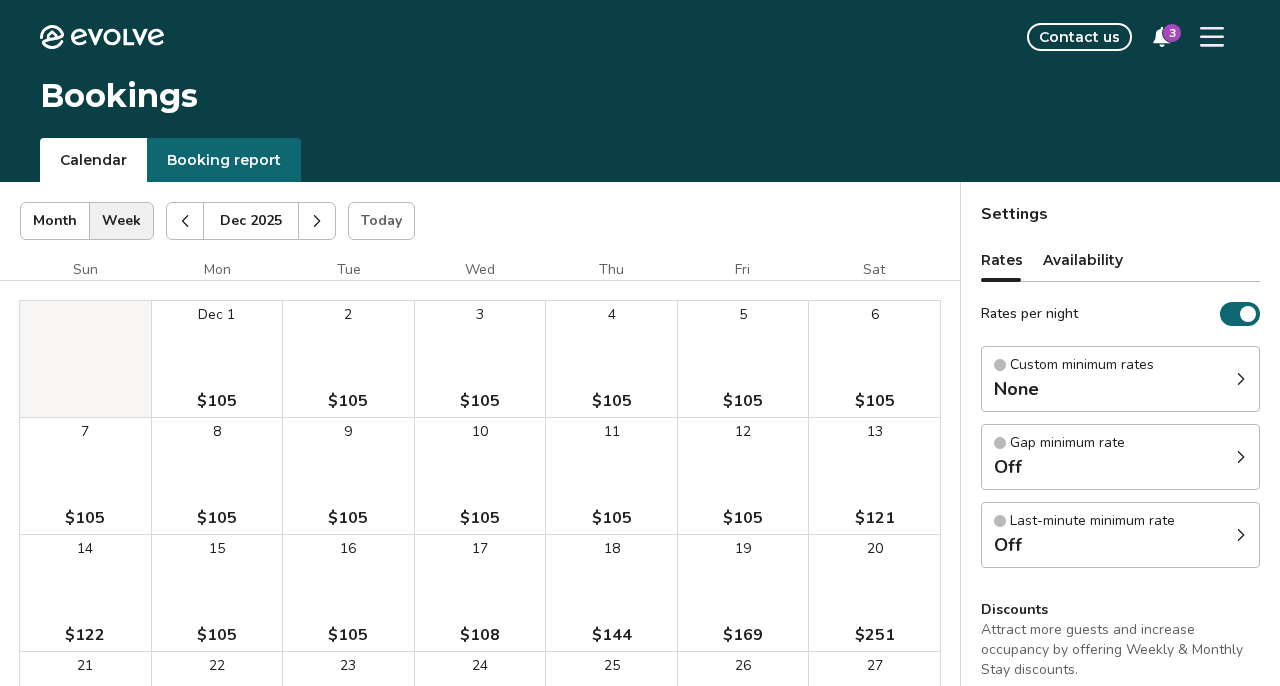 click 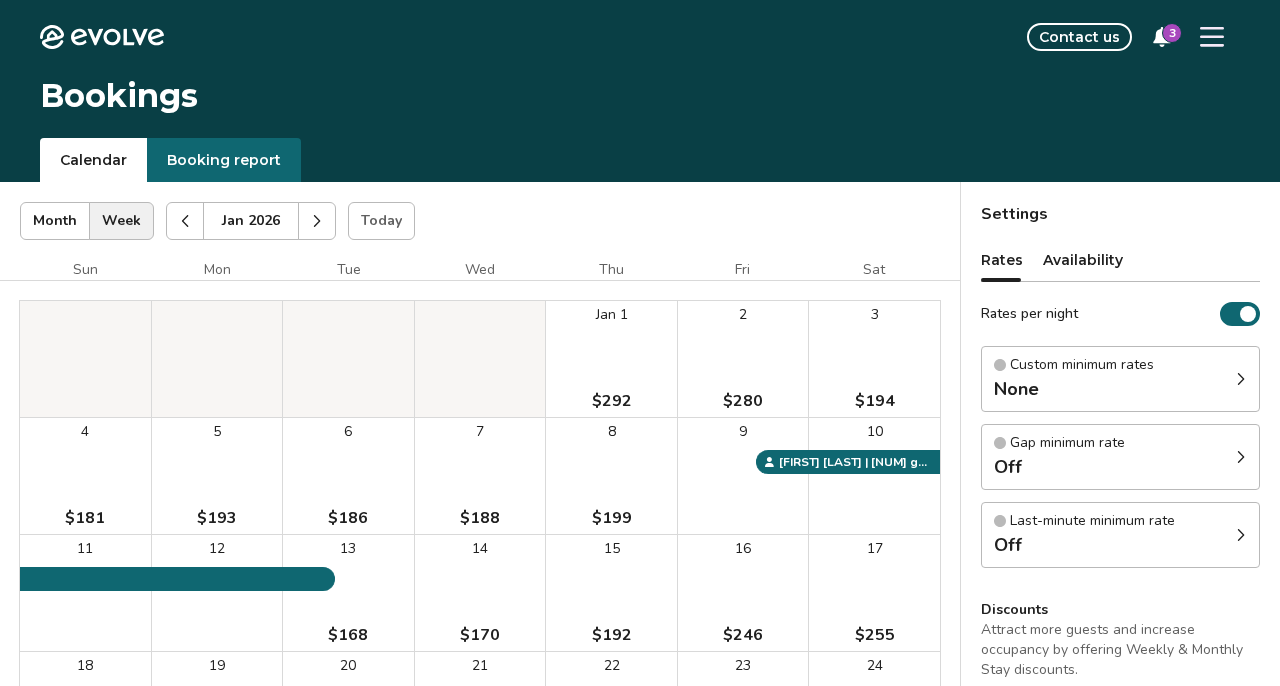 click on "Contact us" at bounding box center [1079, 37] 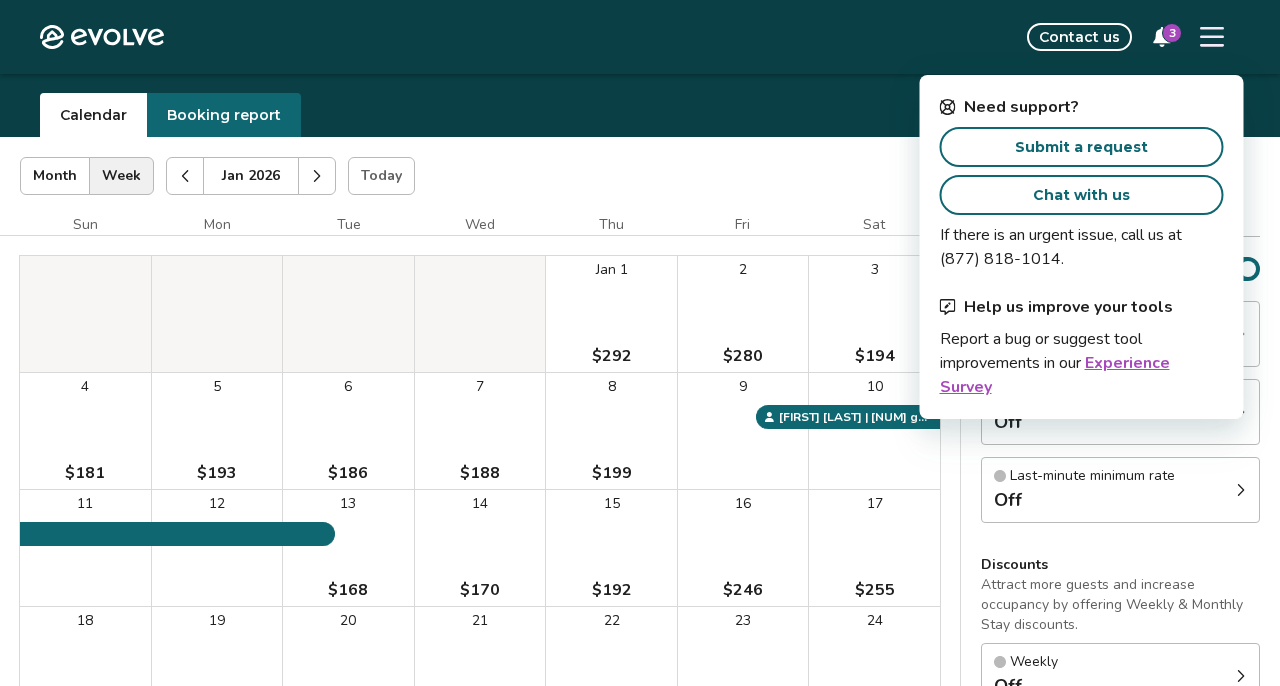 scroll, scrollTop: 0, scrollLeft: 0, axis: both 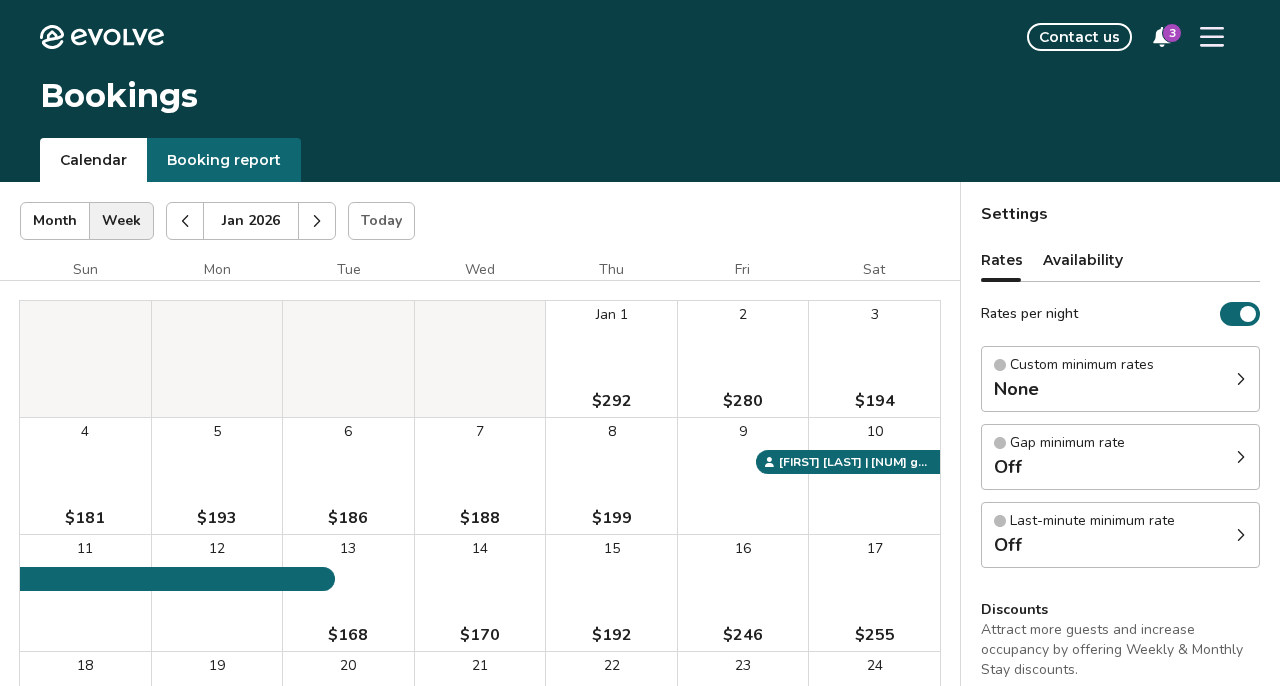 click on "Contact us 3" at bounding box center (714, 37) 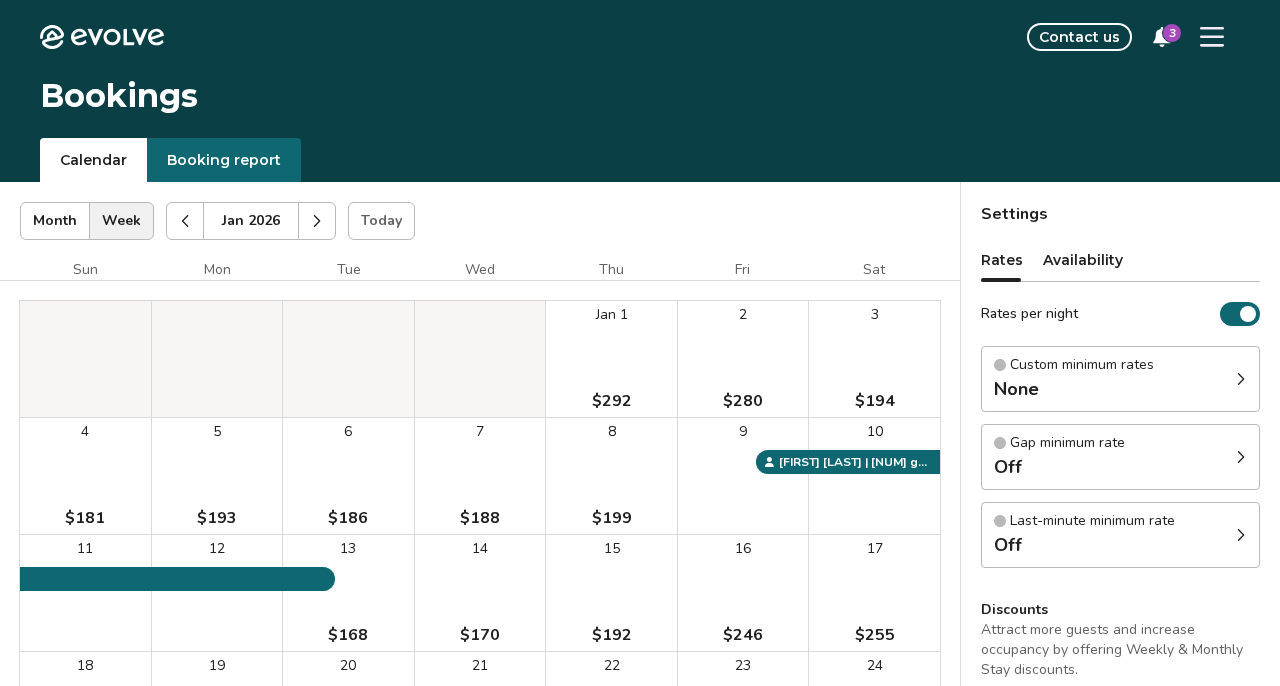 click at bounding box center [185, 221] 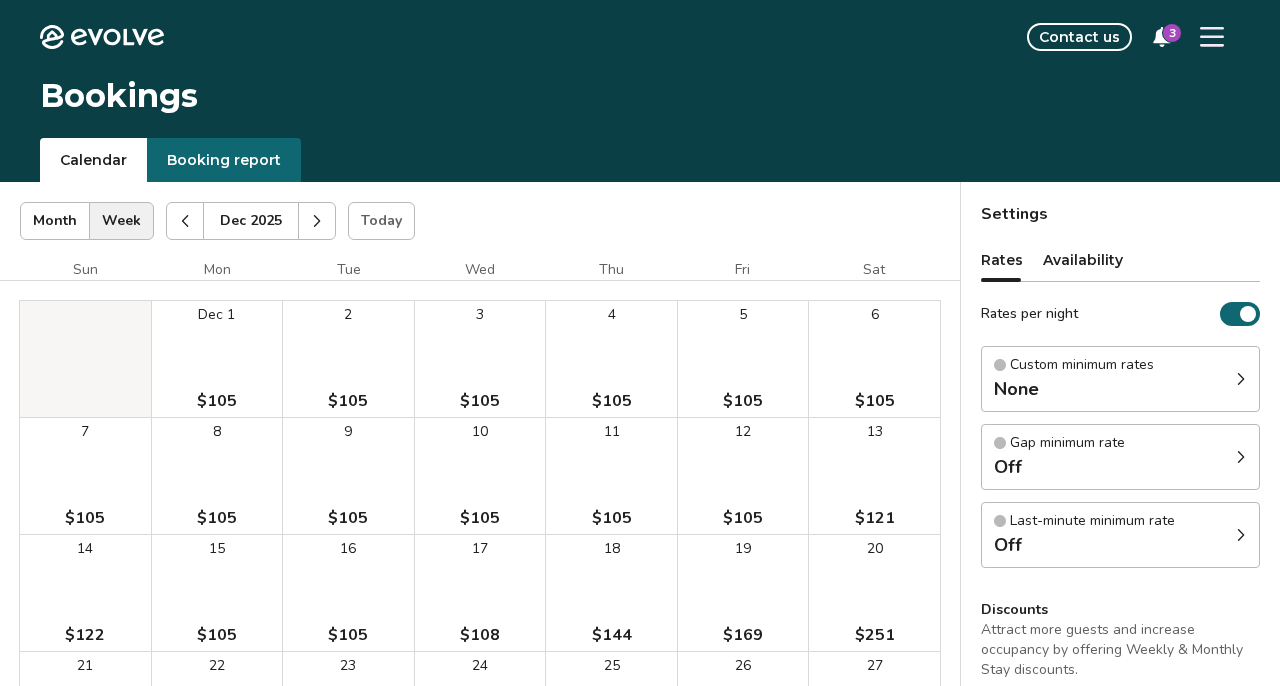 click at bounding box center (185, 221) 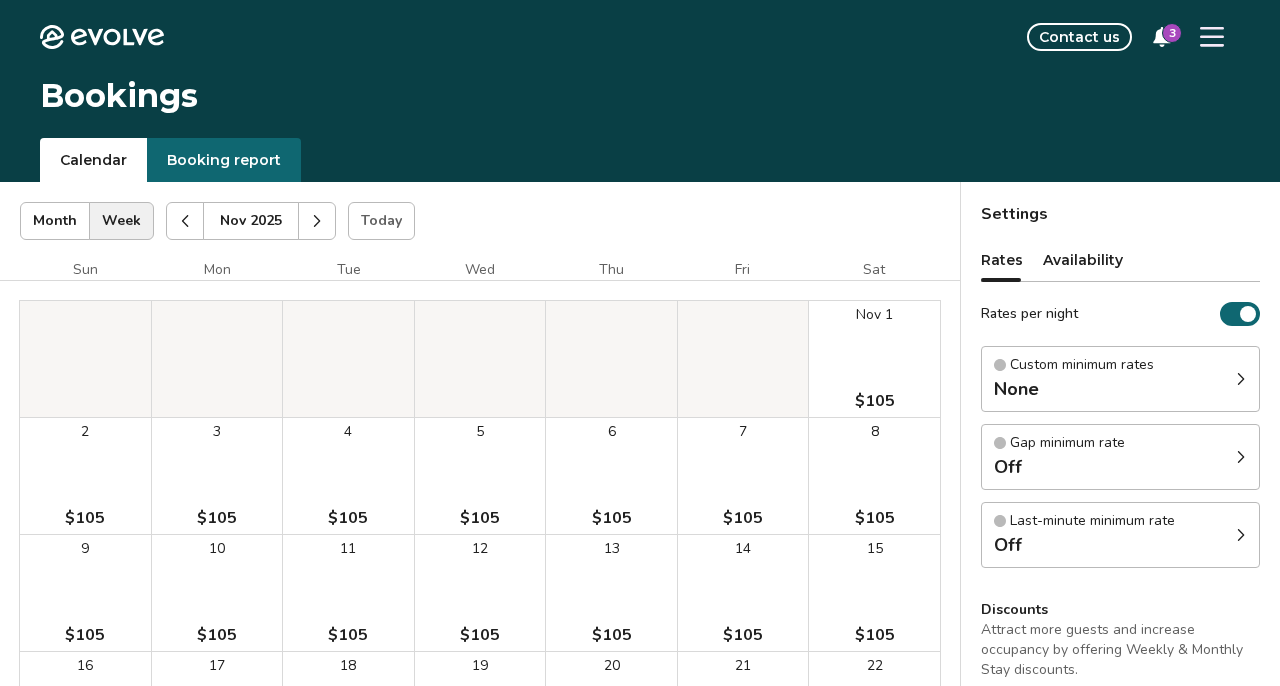 click at bounding box center [185, 221] 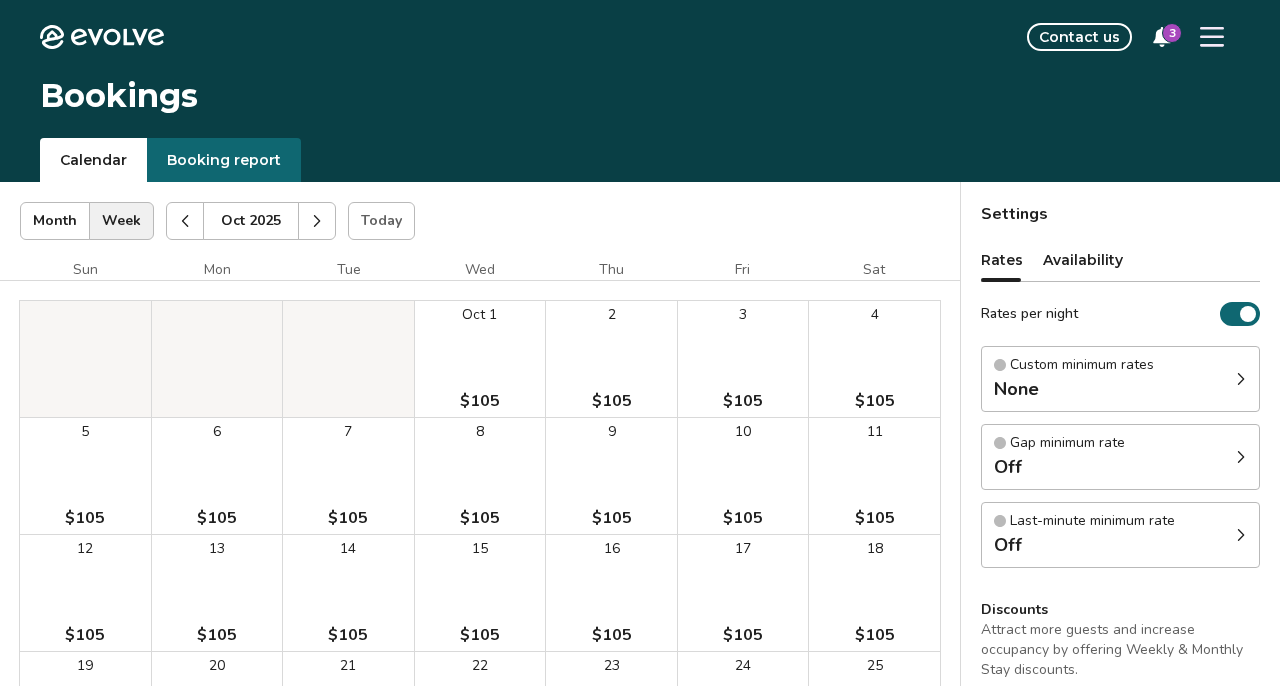 click 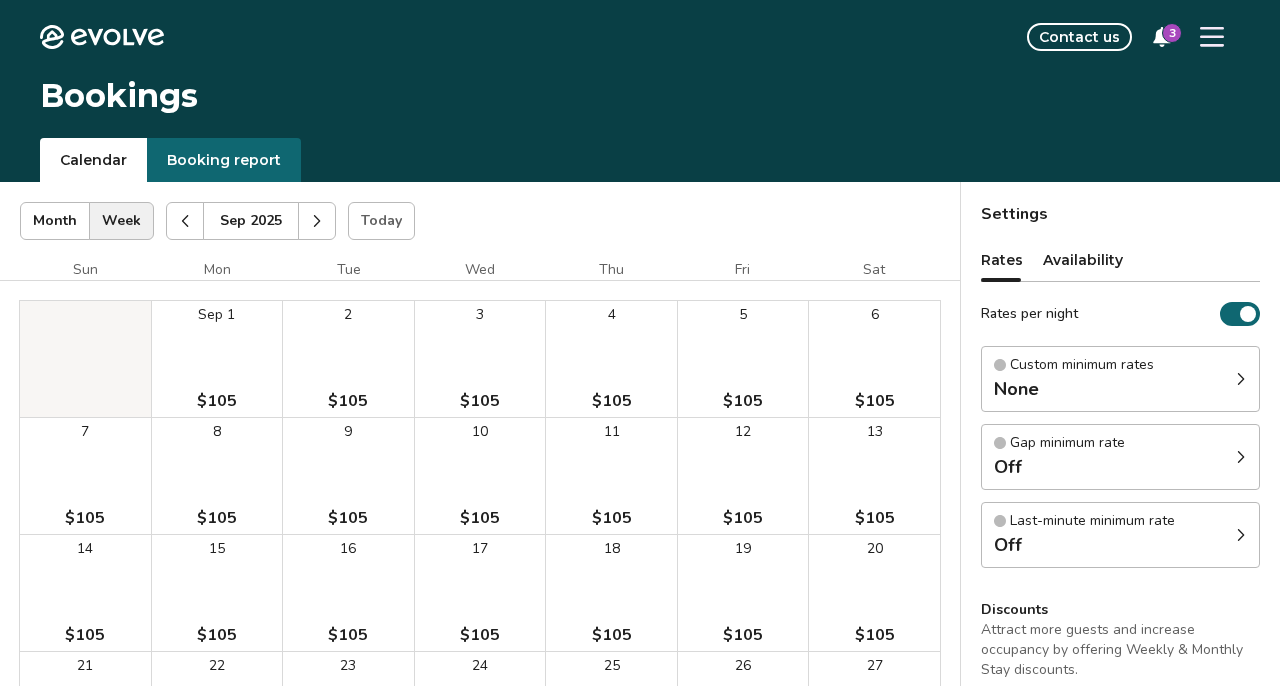 click 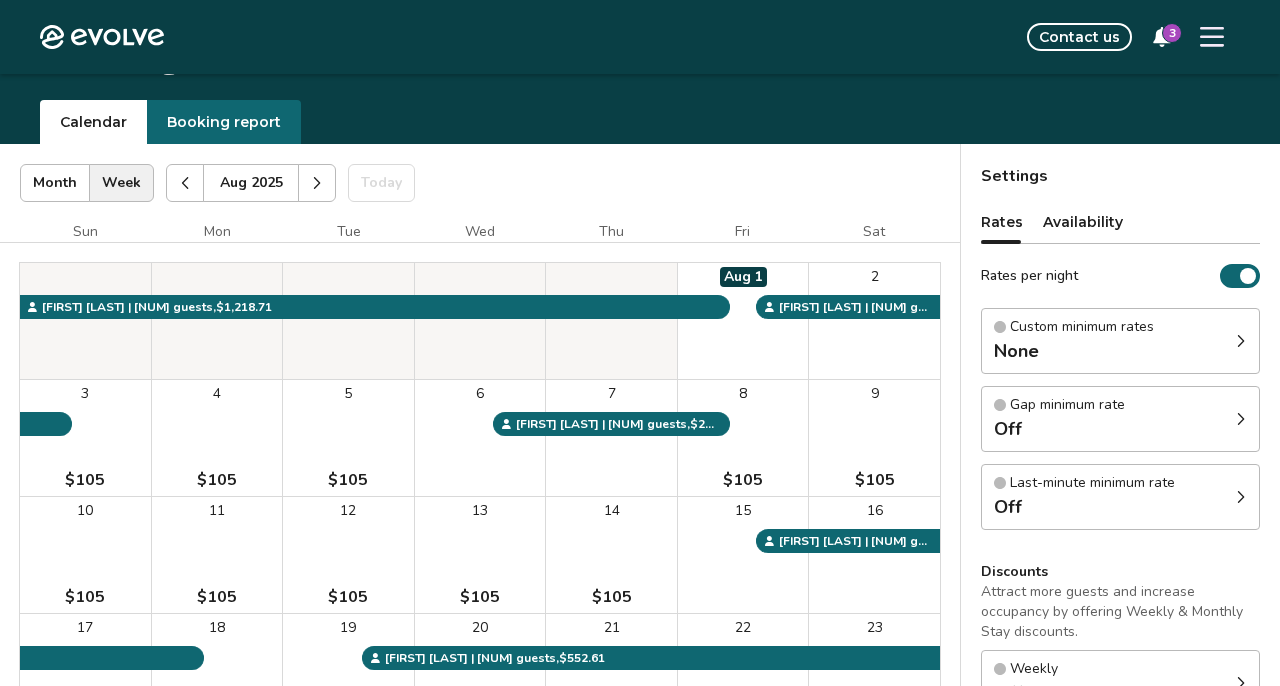 scroll, scrollTop: 0, scrollLeft: 0, axis: both 